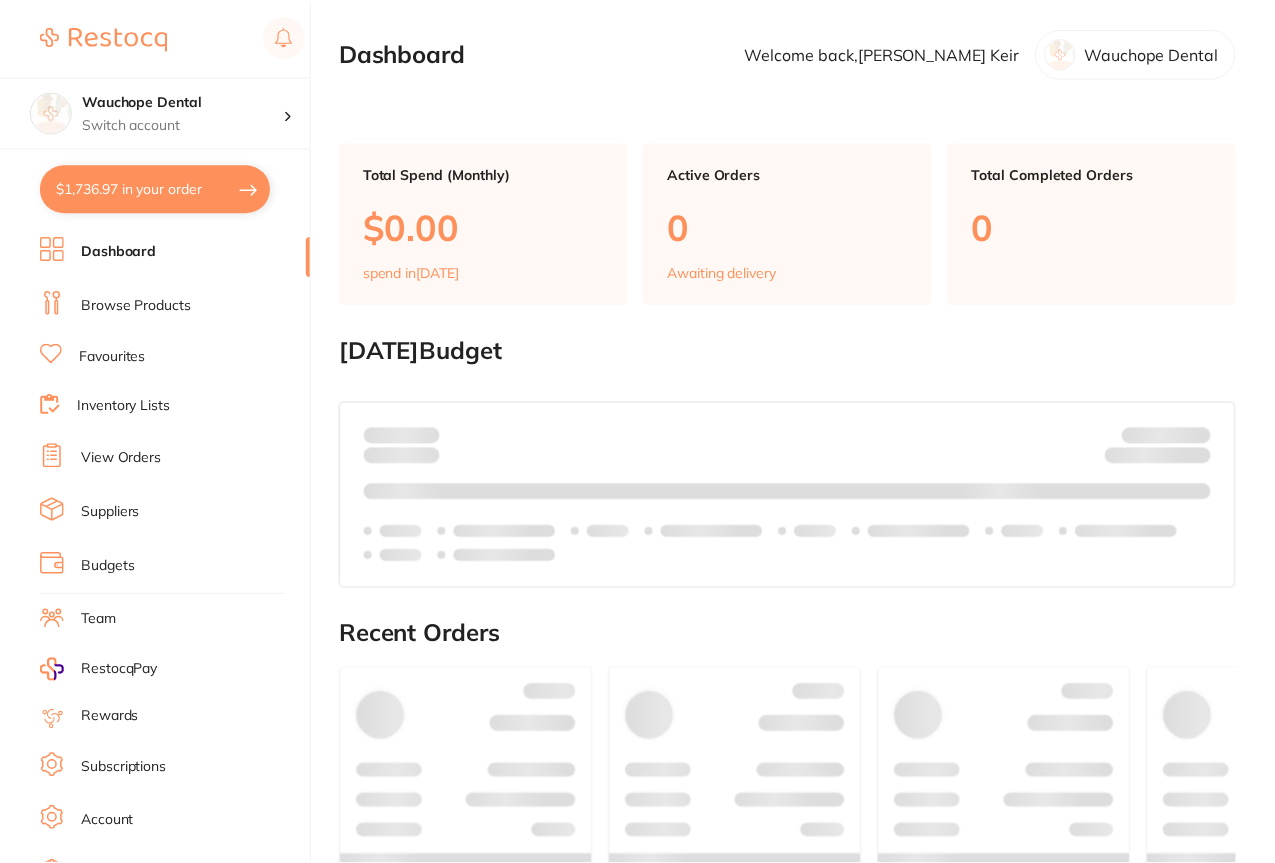 scroll, scrollTop: 0, scrollLeft: 0, axis: both 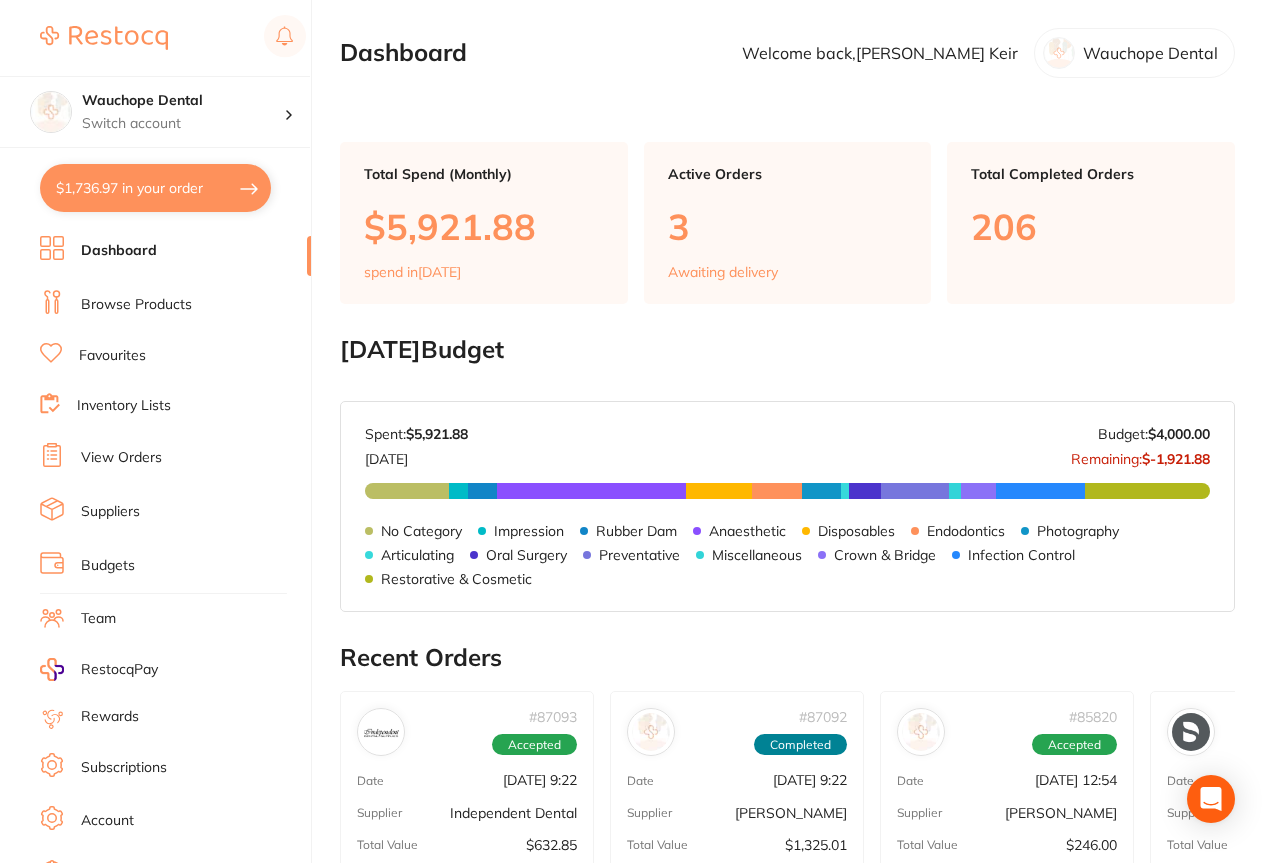 click on "Browse Products" at bounding box center [136, 305] 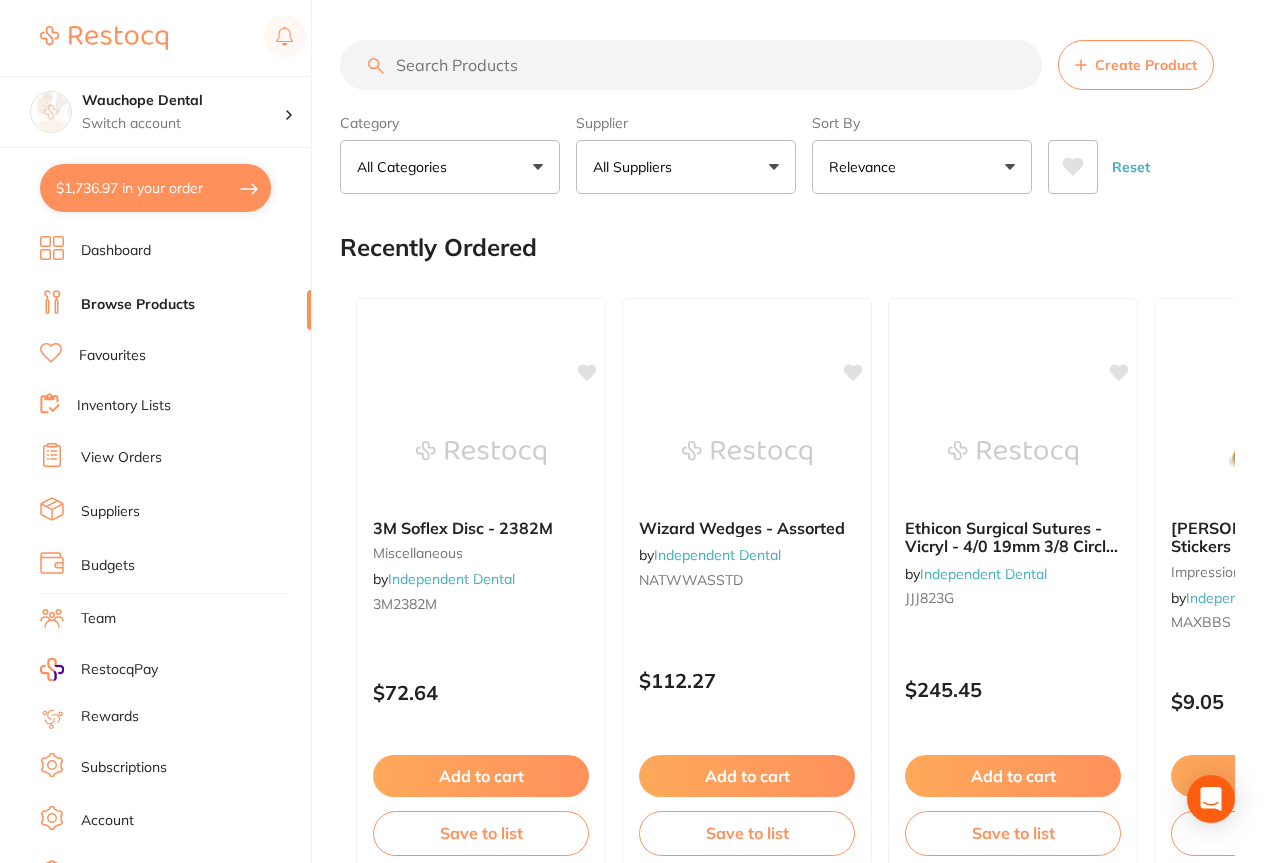 click on "View Orders" at bounding box center [121, 458] 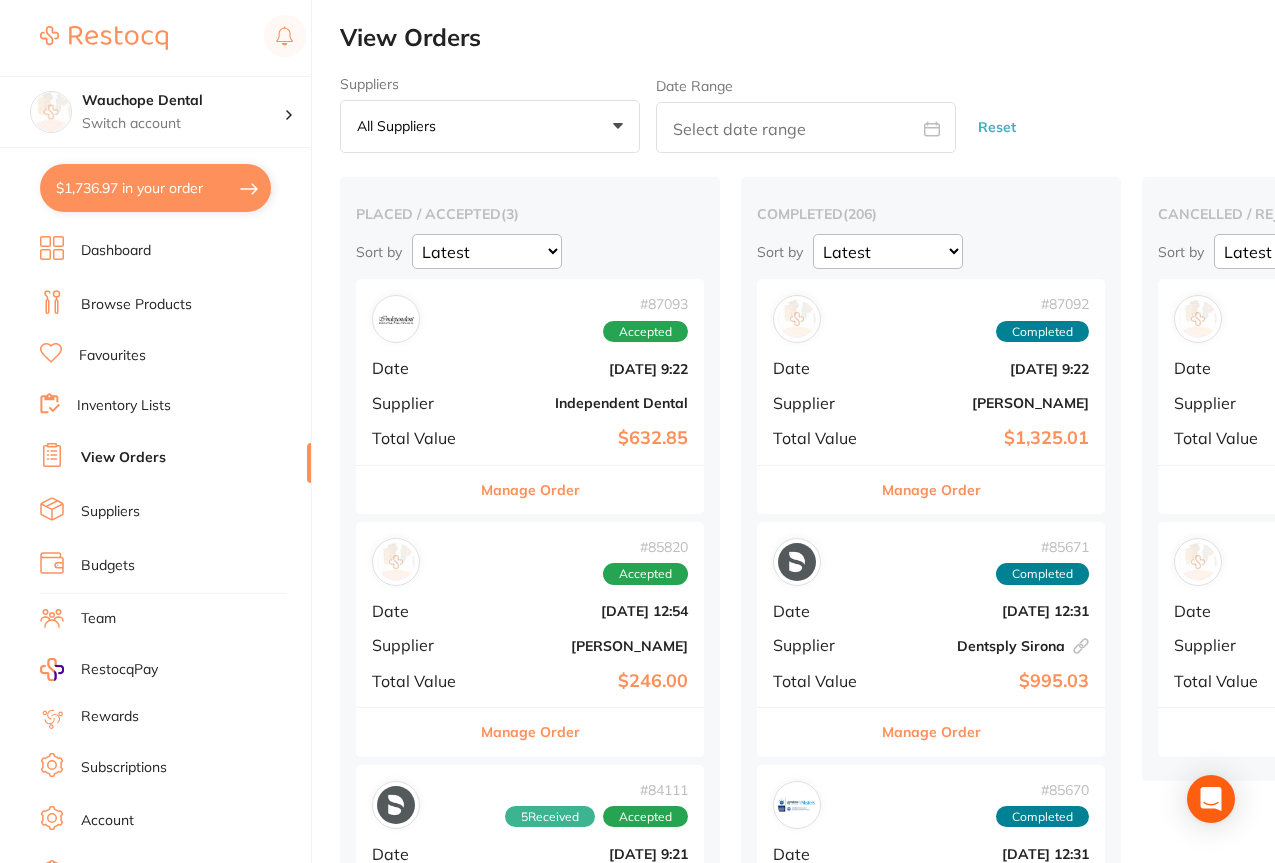 click on "Manage Order" at bounding box center (530, 490) 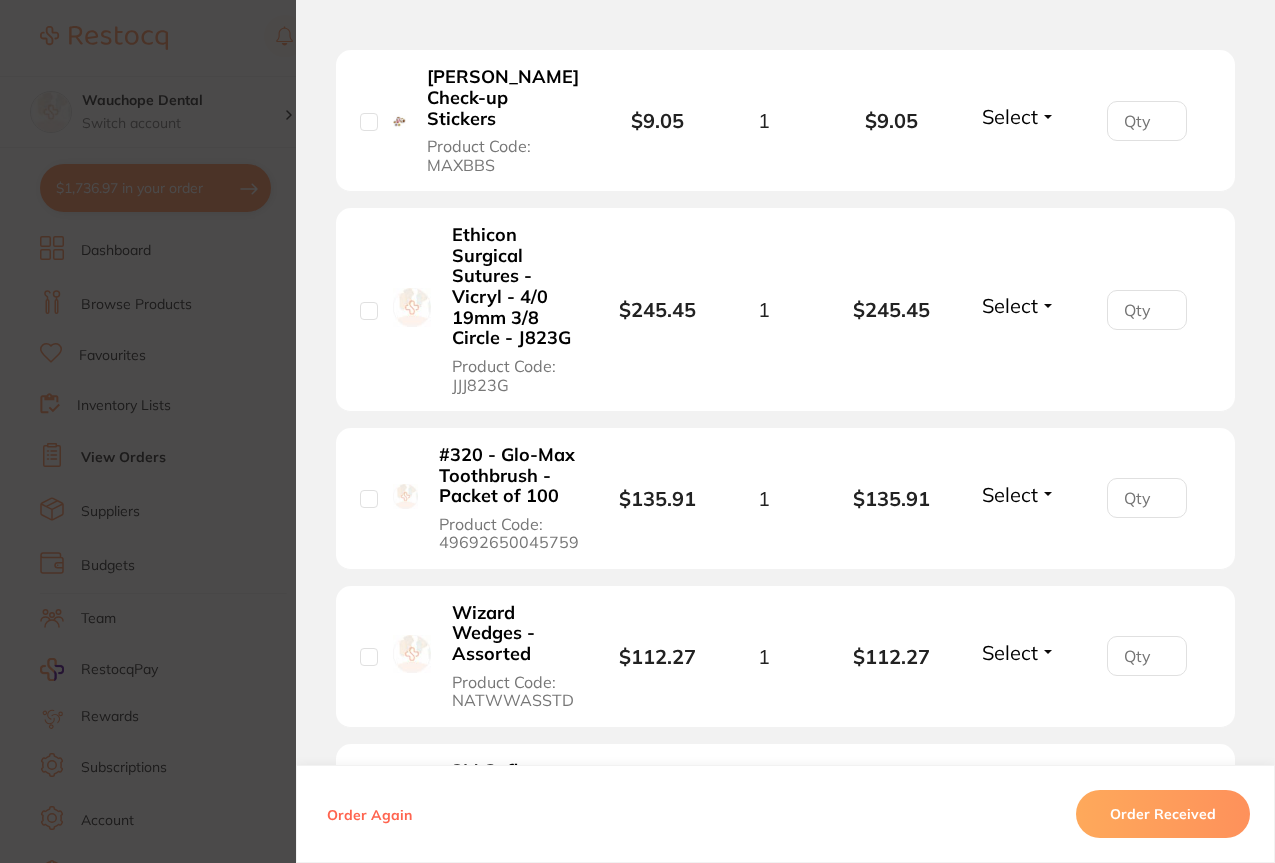 scroll, scrollTop: 655, scrollLeft: 0, axis: vertical 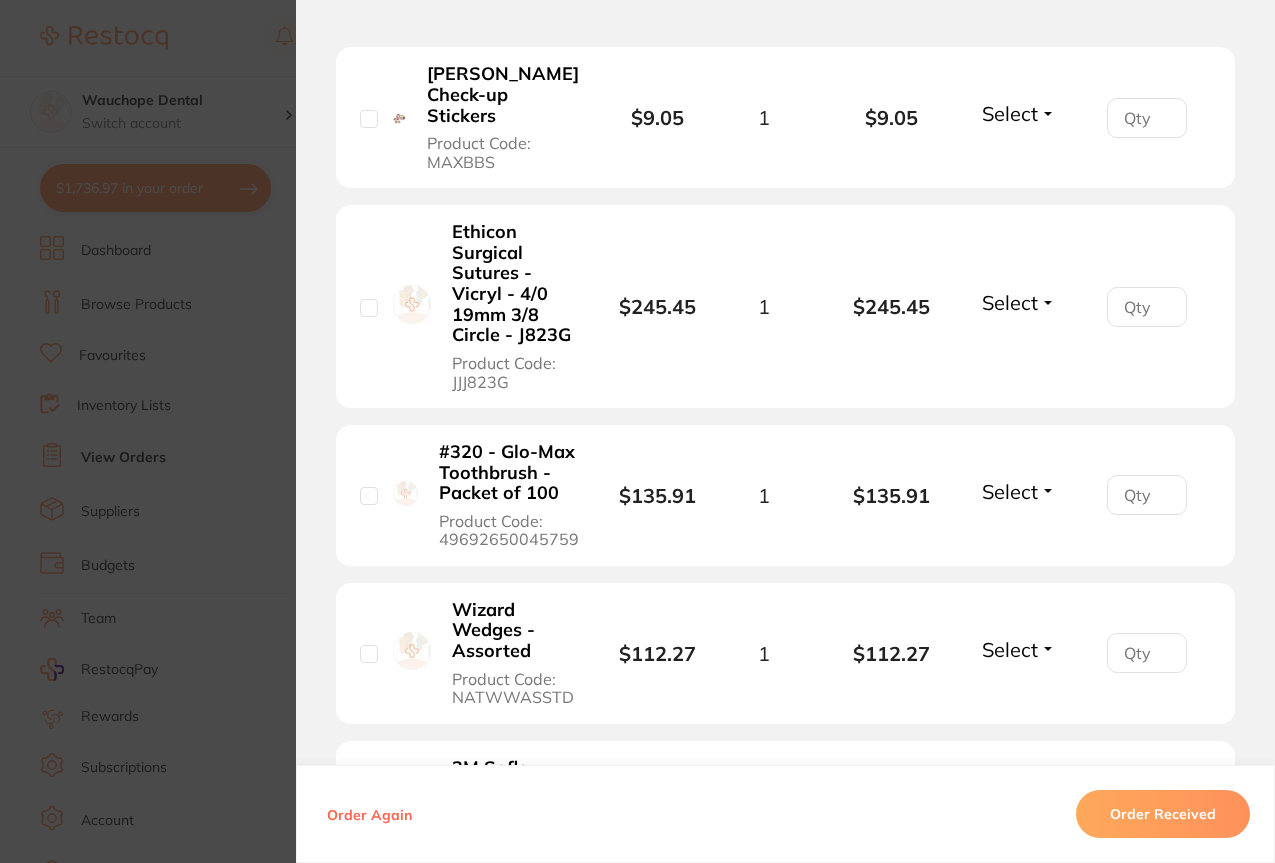click on "Order ID: Restocq- 87093   Order Information Accepted  Order Order Date [DATE] 9:22 Supplier Independent Dental   Customer Account Number KEIRWA Delivery Address [STREET_ADDRESS] Total Value $632.85 Order Notes Upload attachments There are currently no notes to display. Your Orders   Select all ( 0 ) Price Quantity Total Item Status   You can use this feature to track items that you have received and those that are on backorder Qty Received Save To List [PERSON_NAME] Check-up Stickers   Product    Code:  MAXBBS     $9.05 1 $9.05 Select Received Back Order Ethicon Surgical Sutures - Vicryl - 4/0 19mm 3/8 Circle - J823G   Product    Code:  JJJ823G     $245.45 1 $245.45 Select Received Back Order #320 - Glo-Max Toothbrush - Packet of 100   Product    Code:  49692650045759     $135.91 1 $135.91 Select Received Back Order Wizard Wedges - Assorted   Product    Code:  NATWWASSTD     $112.27 1 $112.27 Select Received Back Order 3M Soflex Disc - 2382M   Product    Code:  3M2382M     $72.64 1   1" at bounding box center [637, 431] 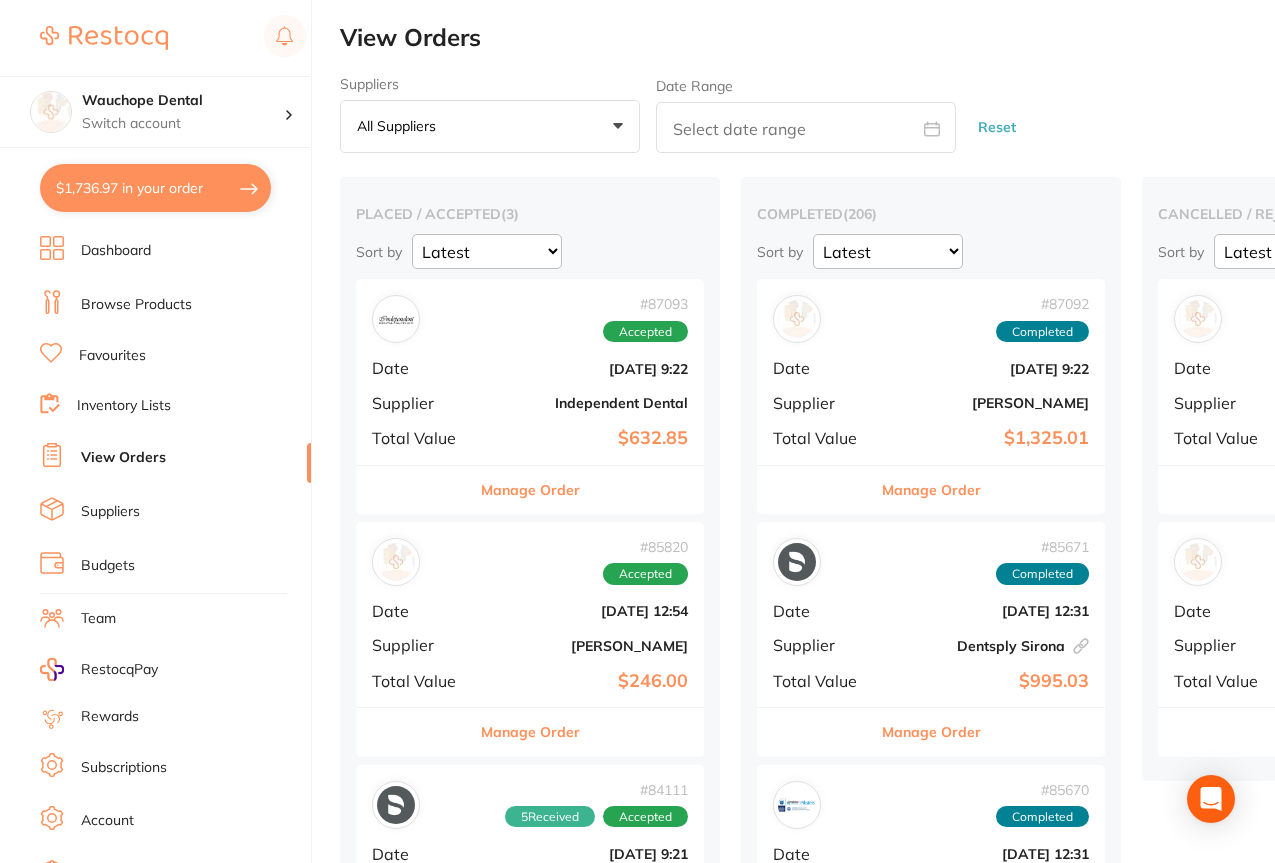 click on "Manage Order" at bounding box center (530, 732) 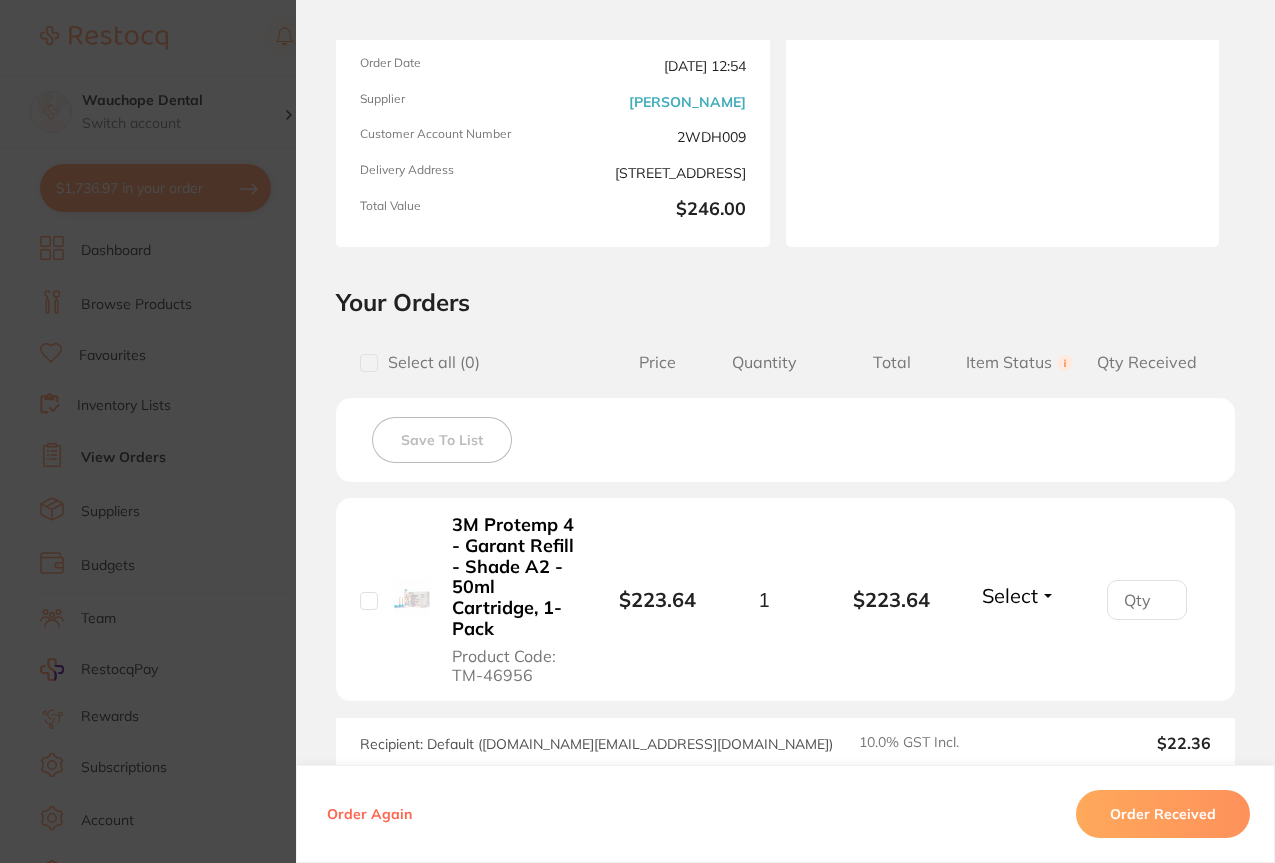 scroll, scrollTop: 225, scrollLeft: 0, axis: vertical 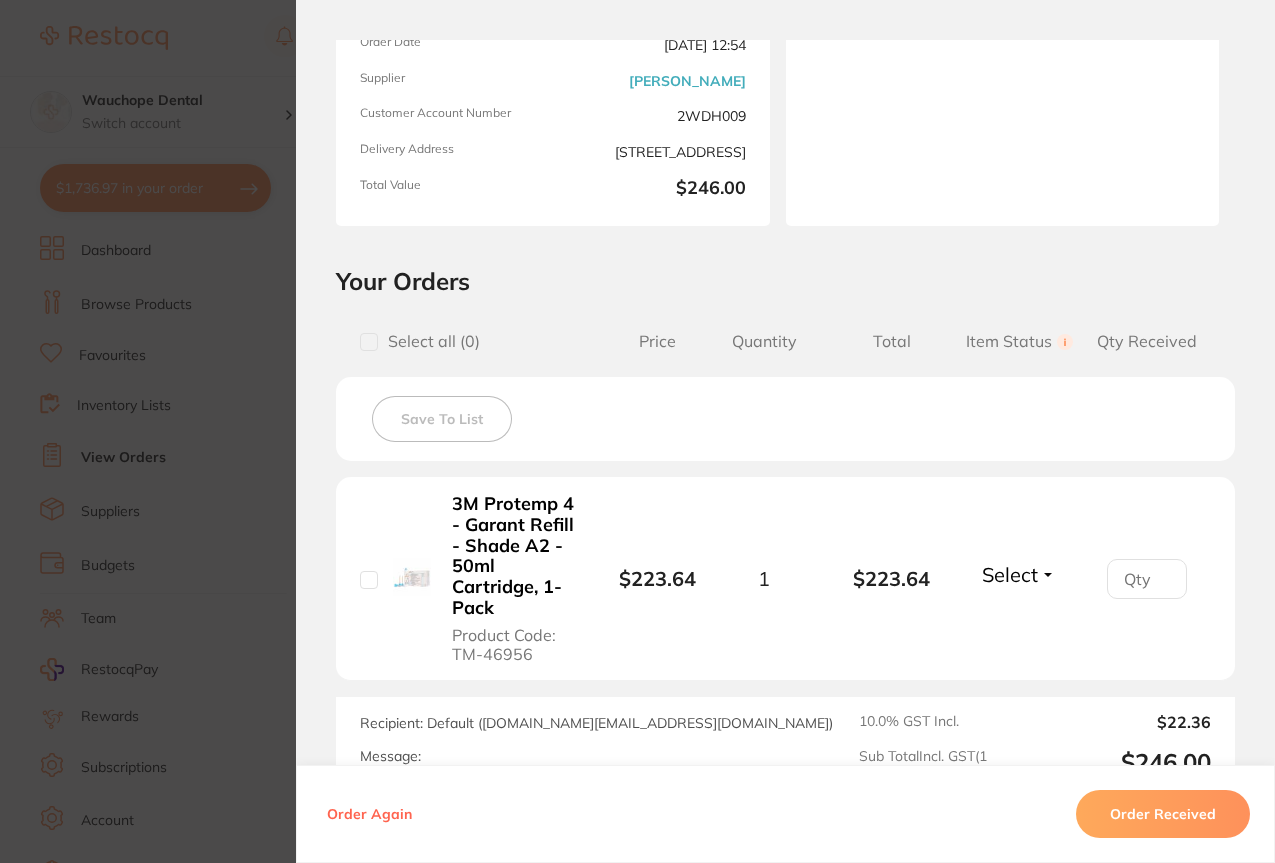 click on "Select" at bounding box center [1010, 574] 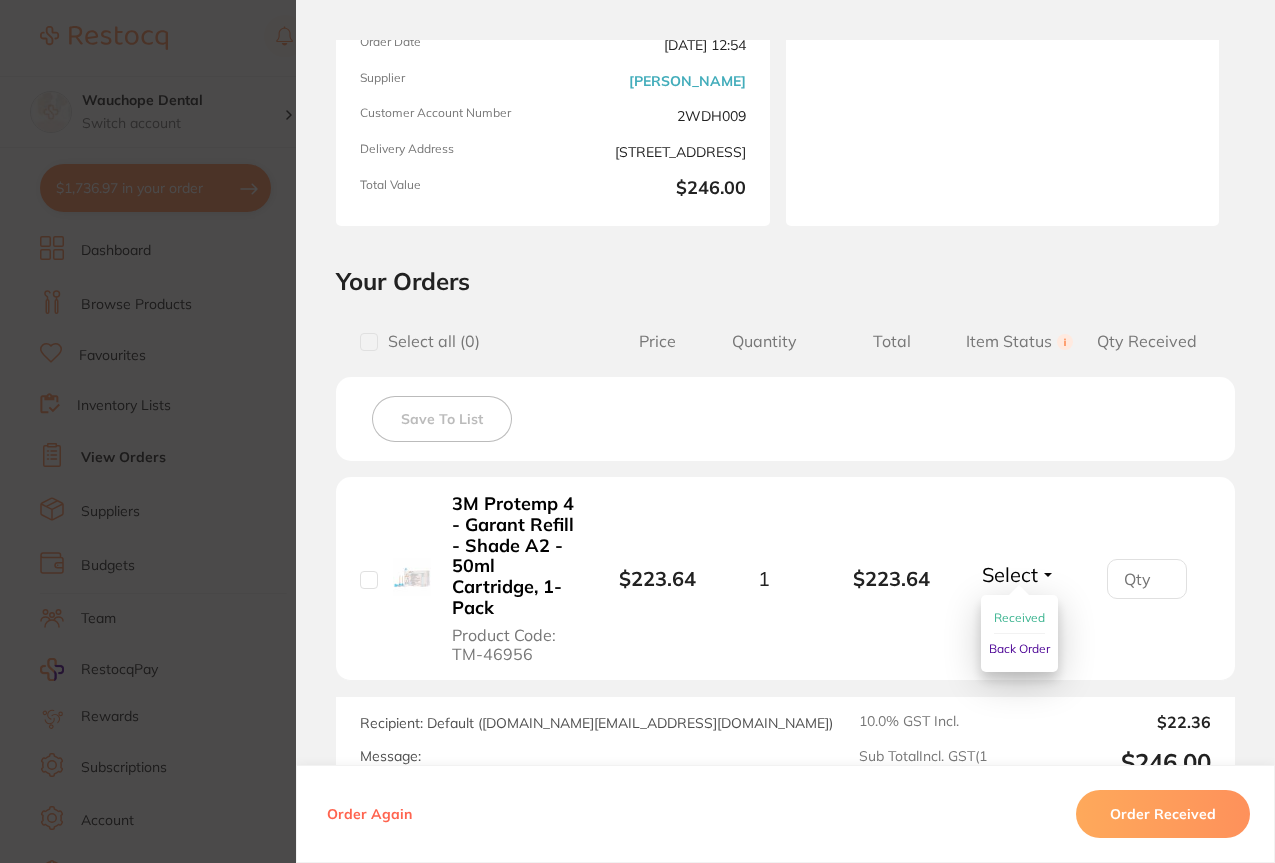 click on "Received" at bounding box center [1019, 617] 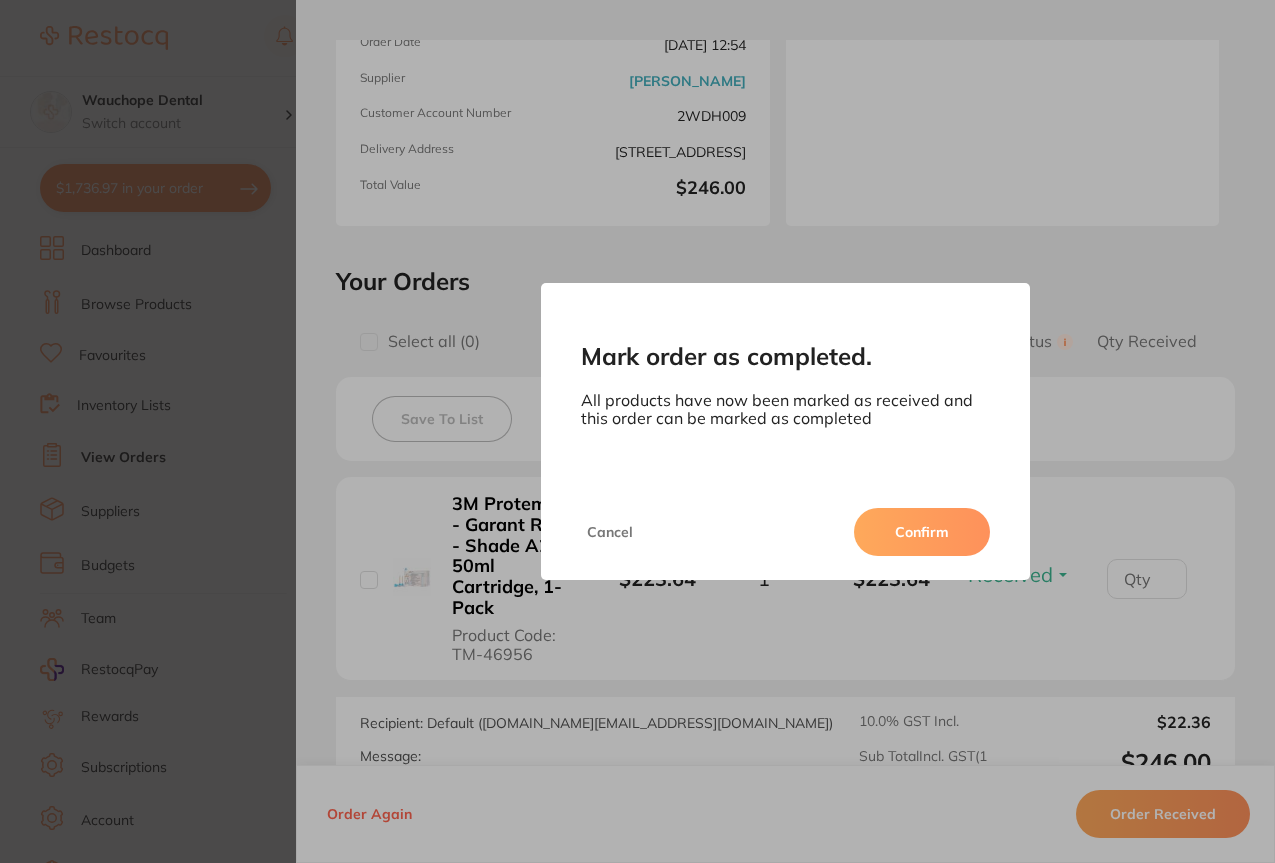 click on "Confirm" at bounding box center (922, 532) 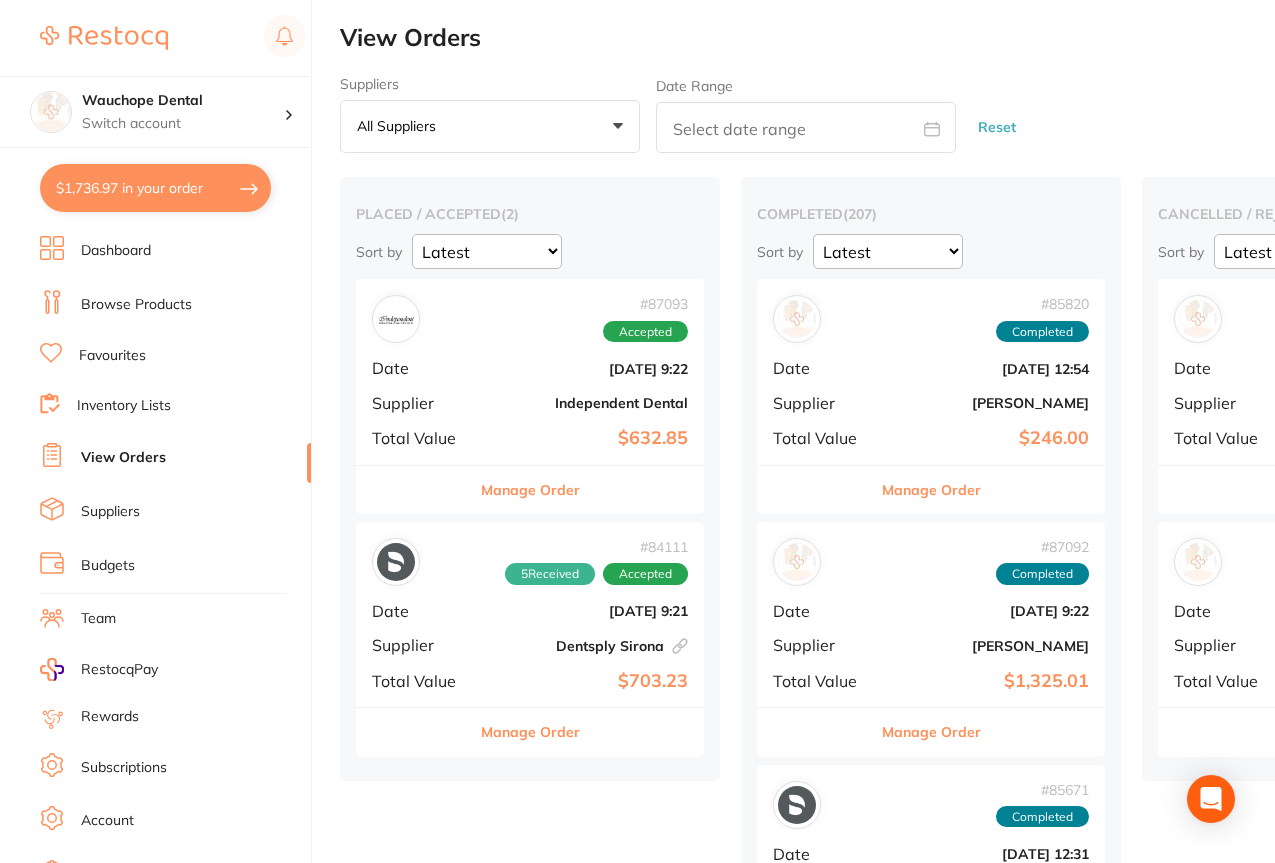 click on "Manage Order" at bounding box center (530, 732) 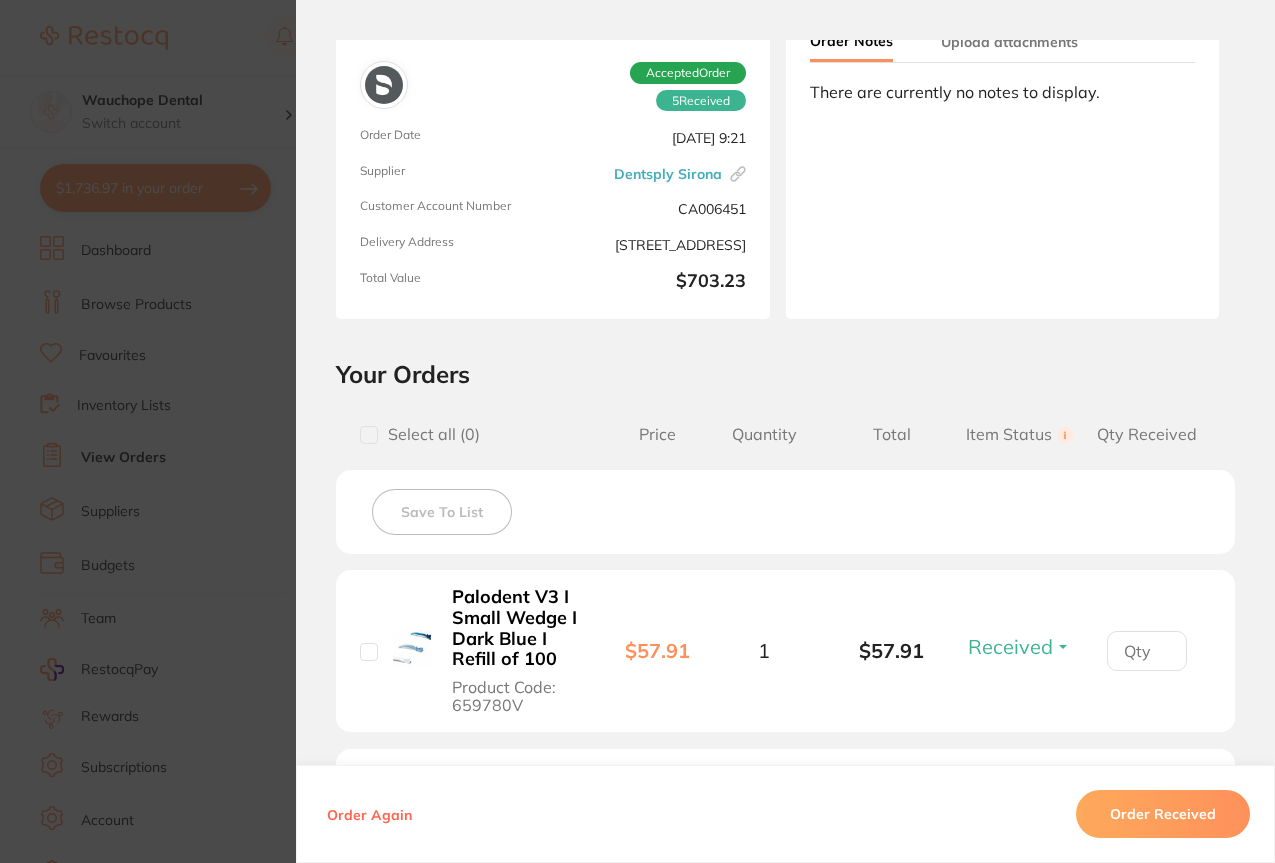 scroll, scrollTop: 0, scrollLeft: 0, axis: both 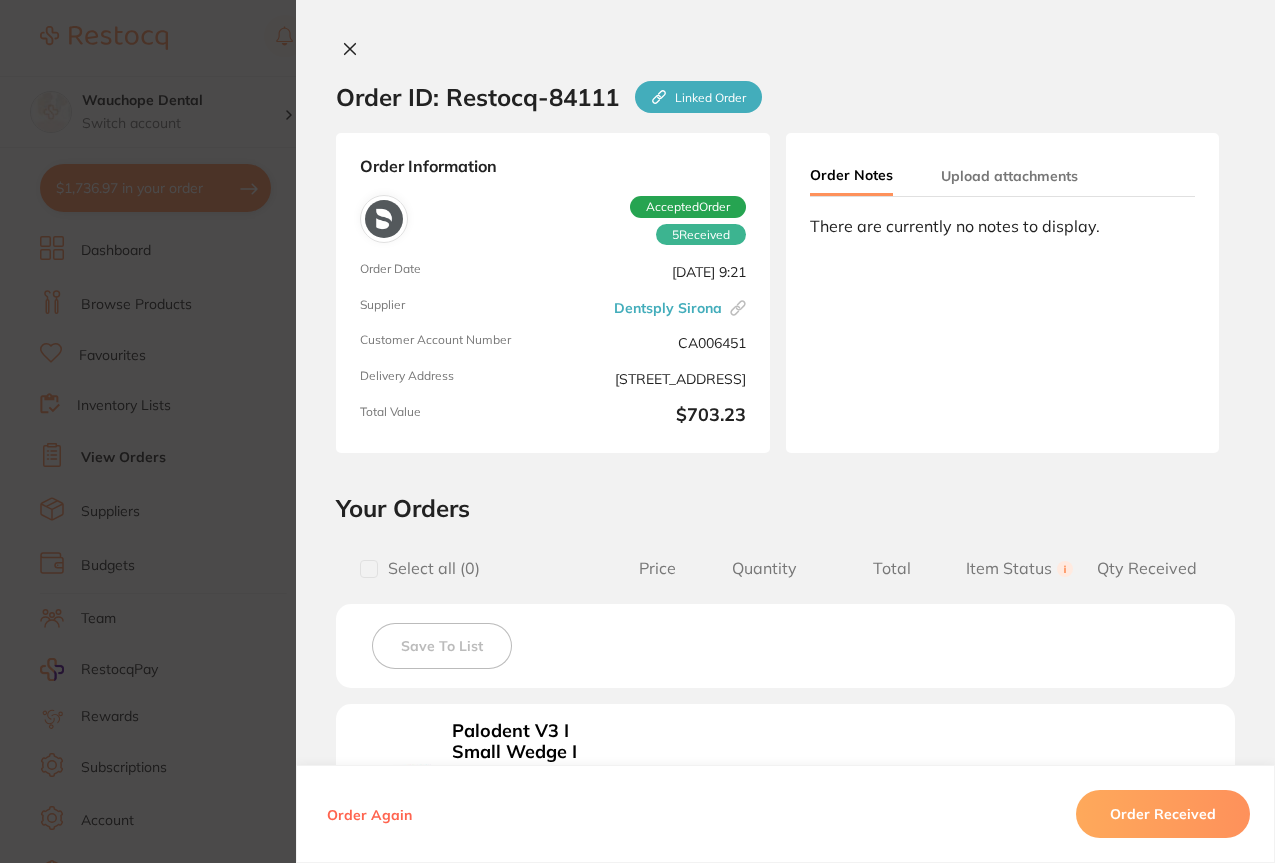 drag, startPoint x: 285, startPoint y: 616, endPoint x: 221, endPoint y: 611, distance: 64.195015 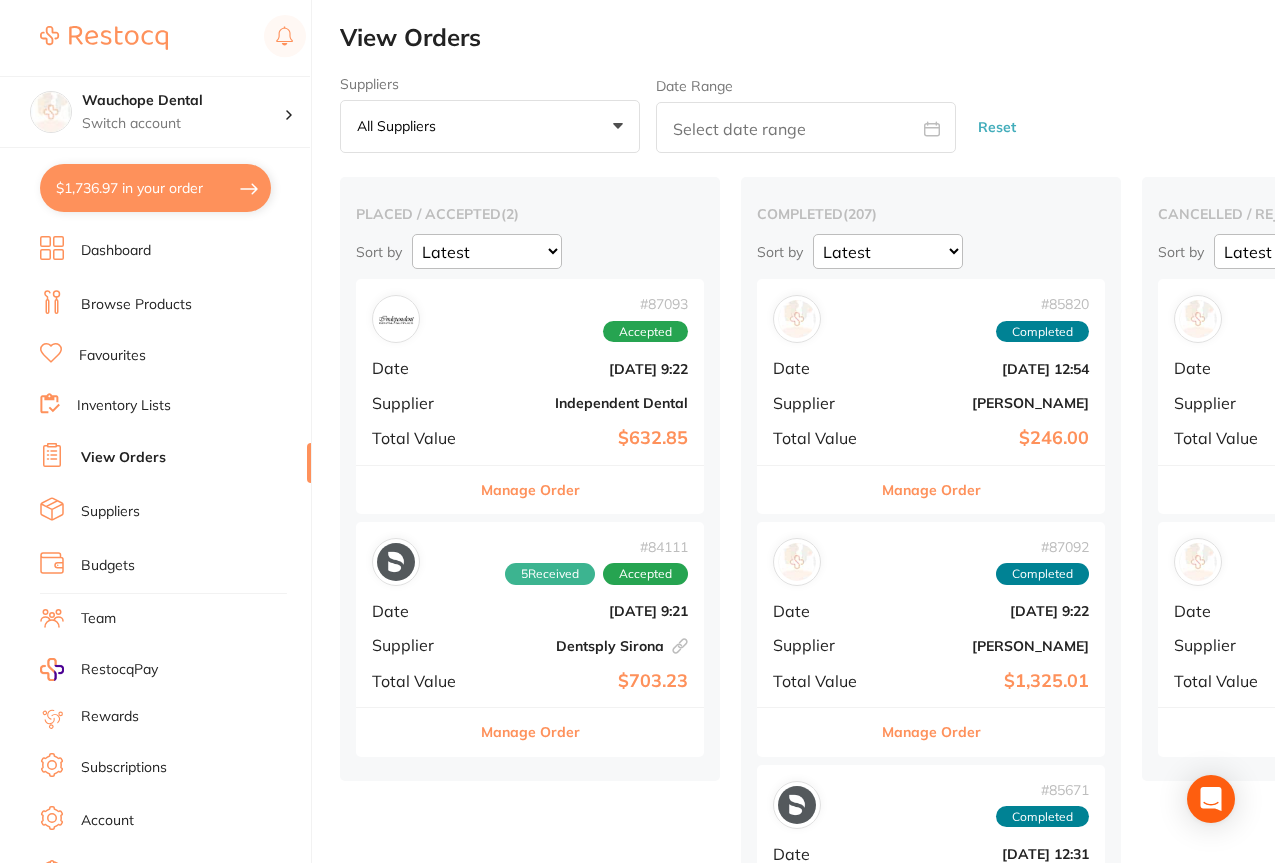 click on "Team" at bounding box center (175, 619) 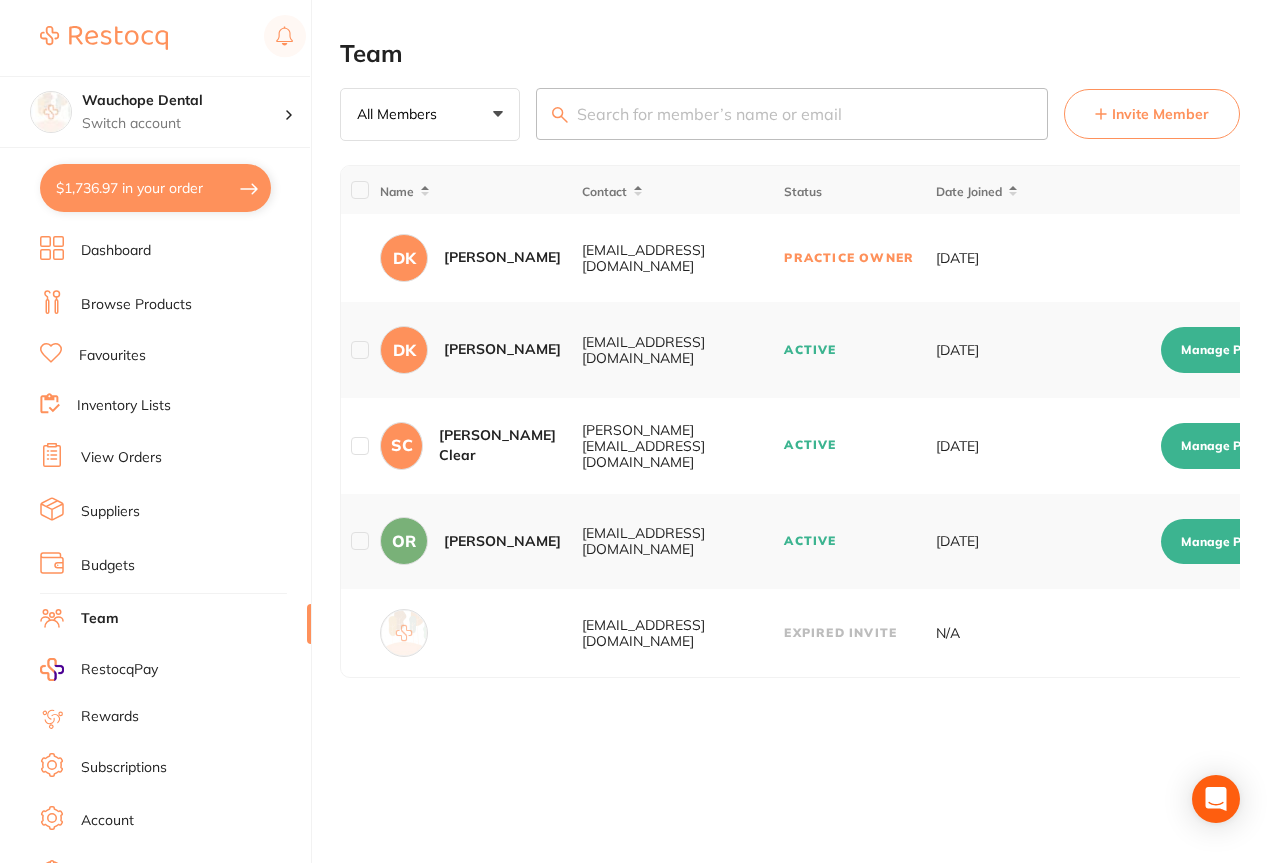 click on "Browse Products" at bounding box center (136, 305) 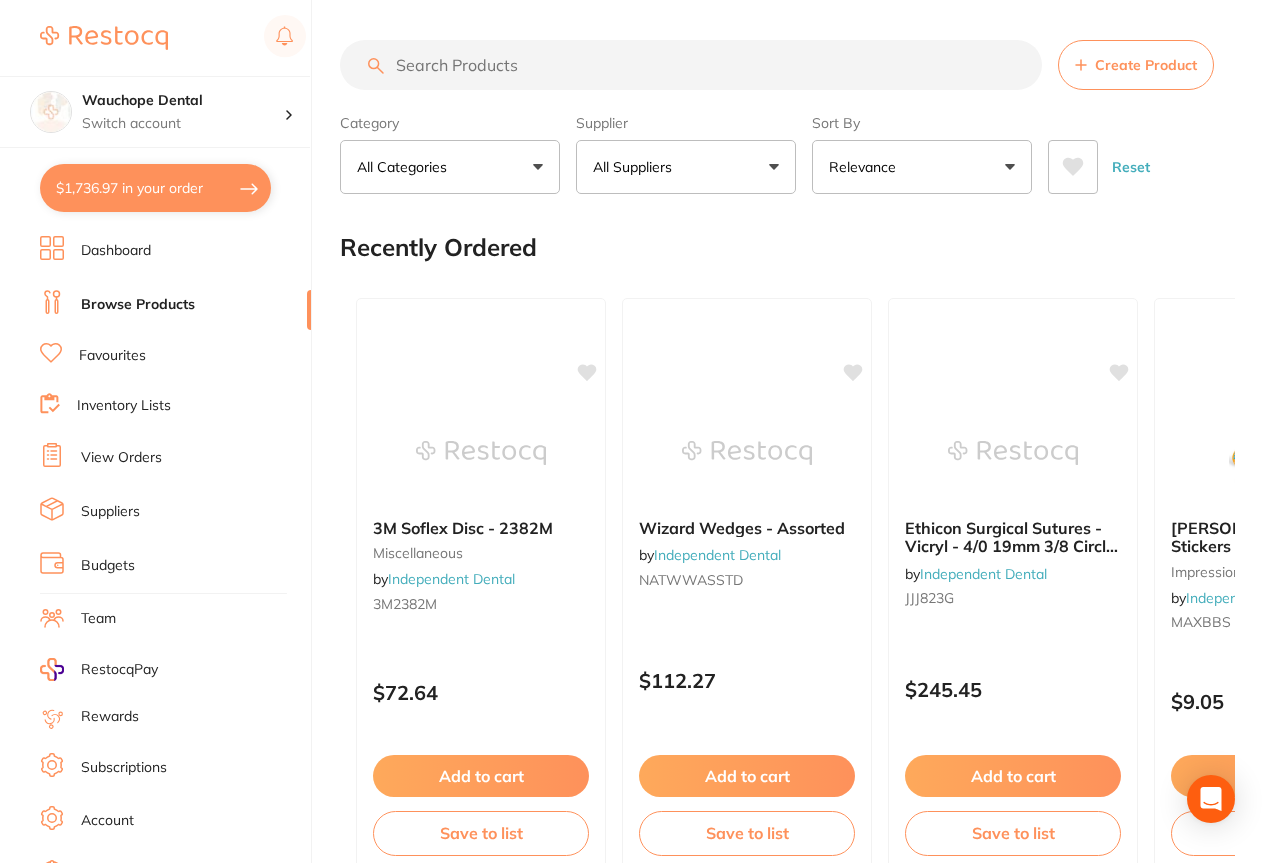 click on "Favourites" at bounding box center (112, 356) 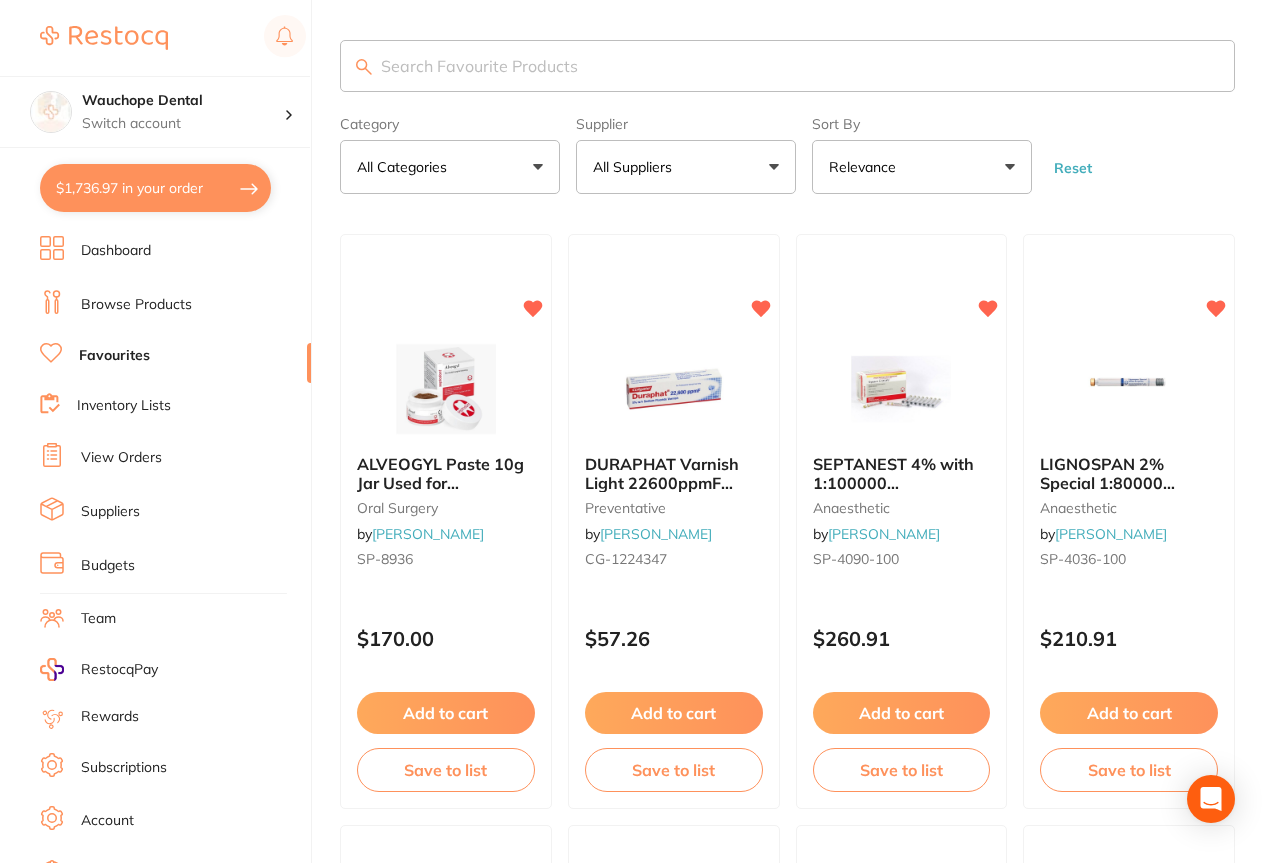 click at bounding box center (787, 66) 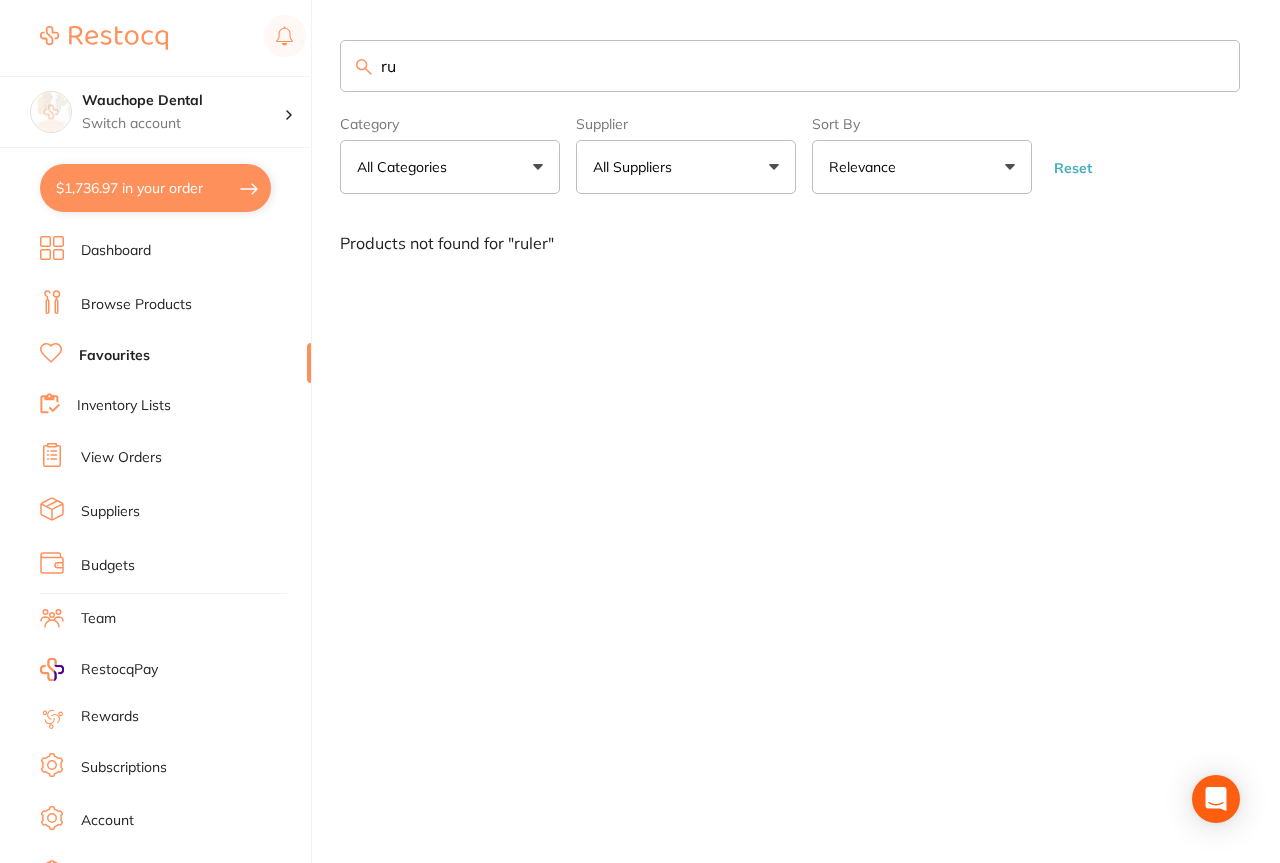 type on "r" 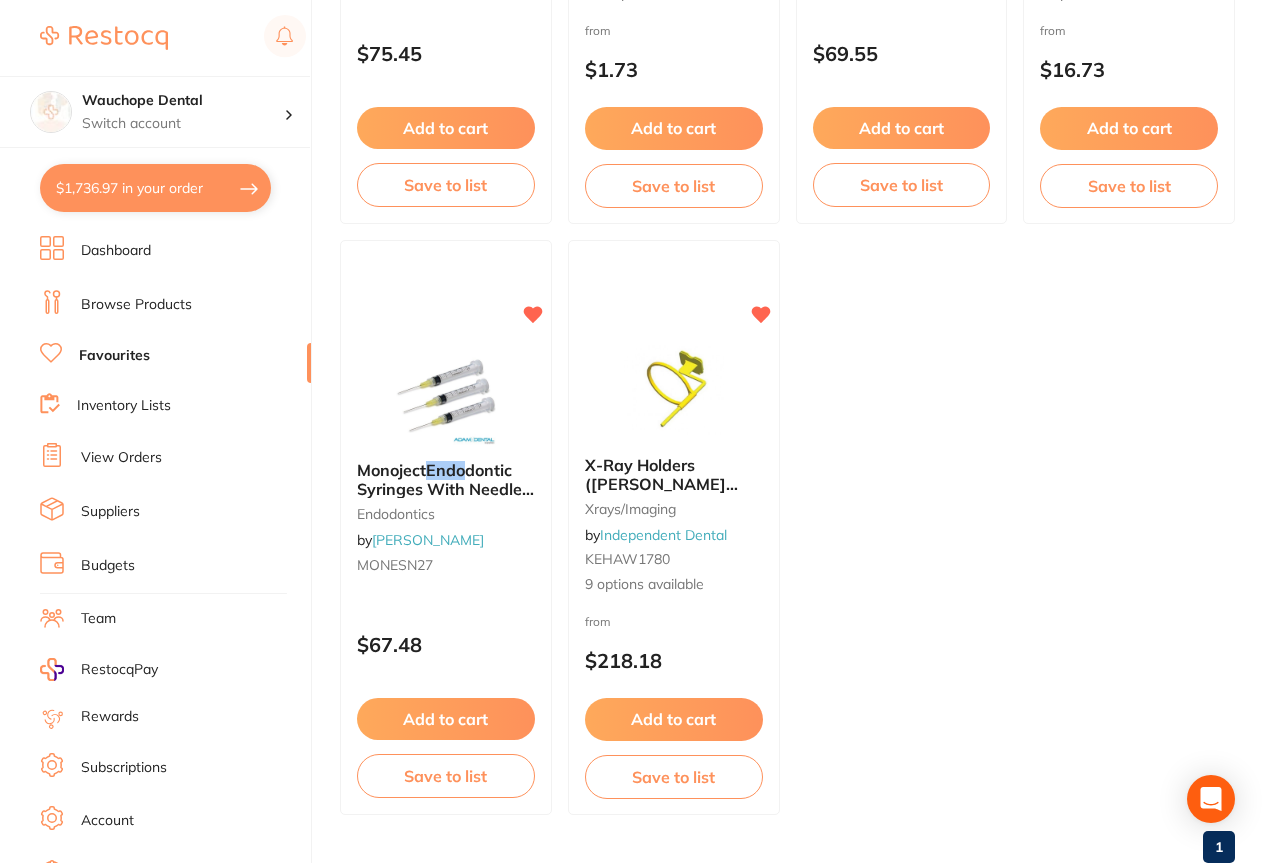scroll, scrollTop: 613, scrollLeft: 0, axis: vertical 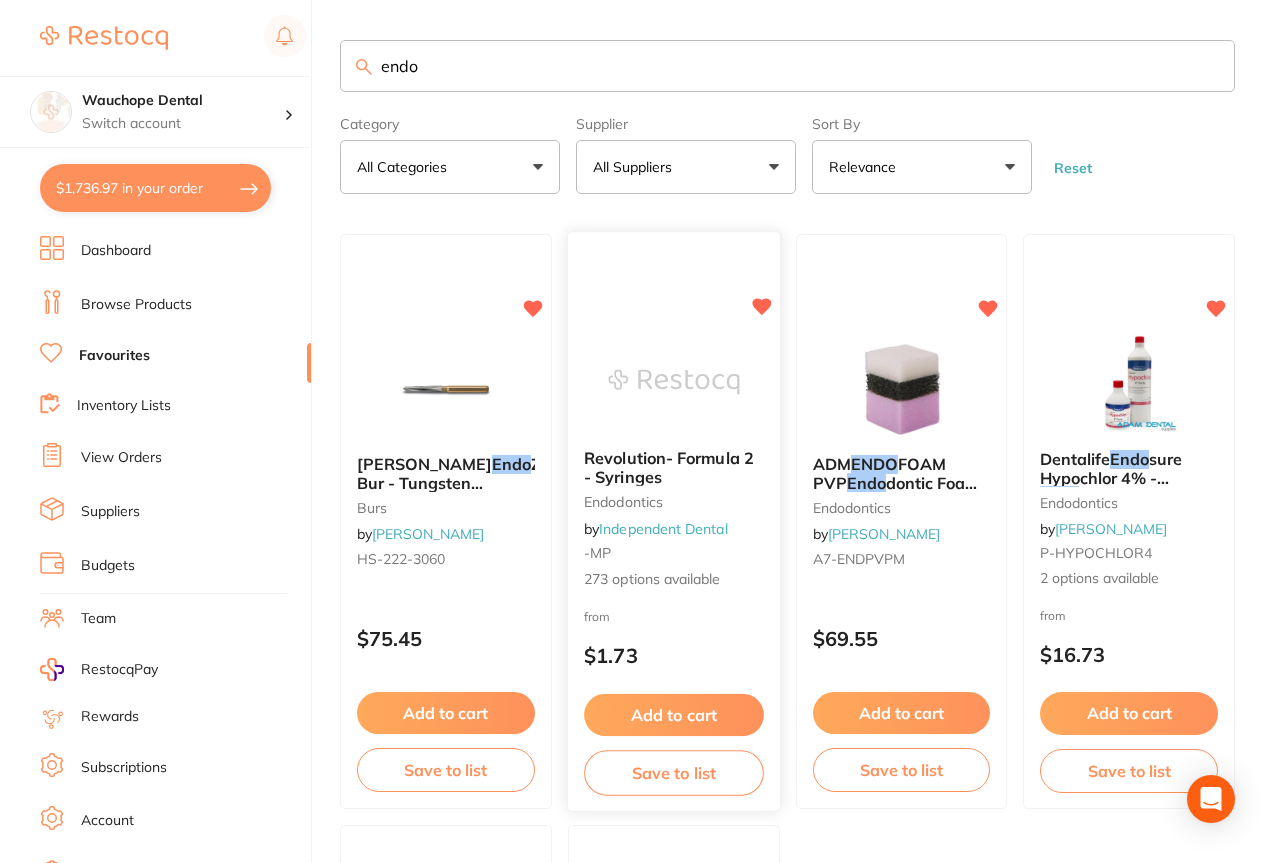 click at bounding box center [673, 382] 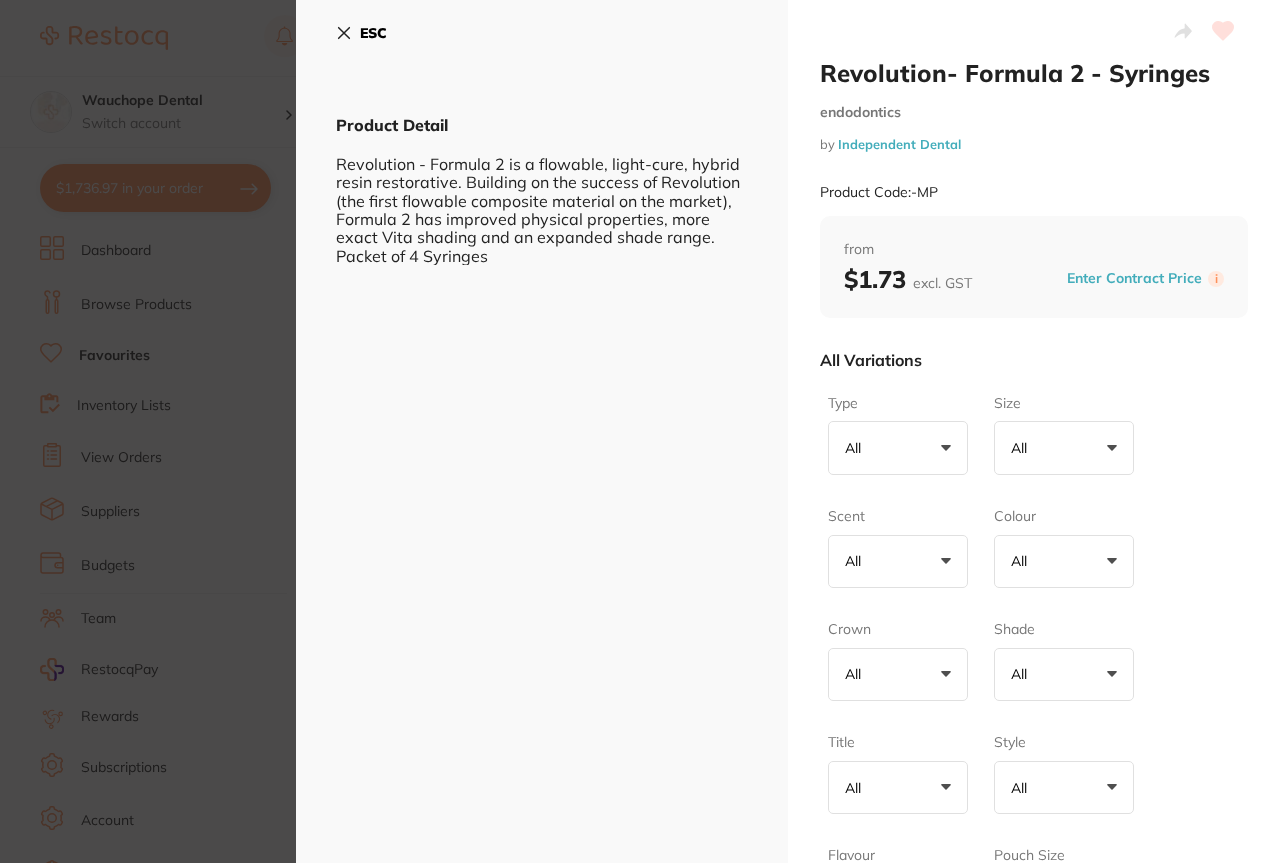 click on "All +0" at bounding box center [898, 448] 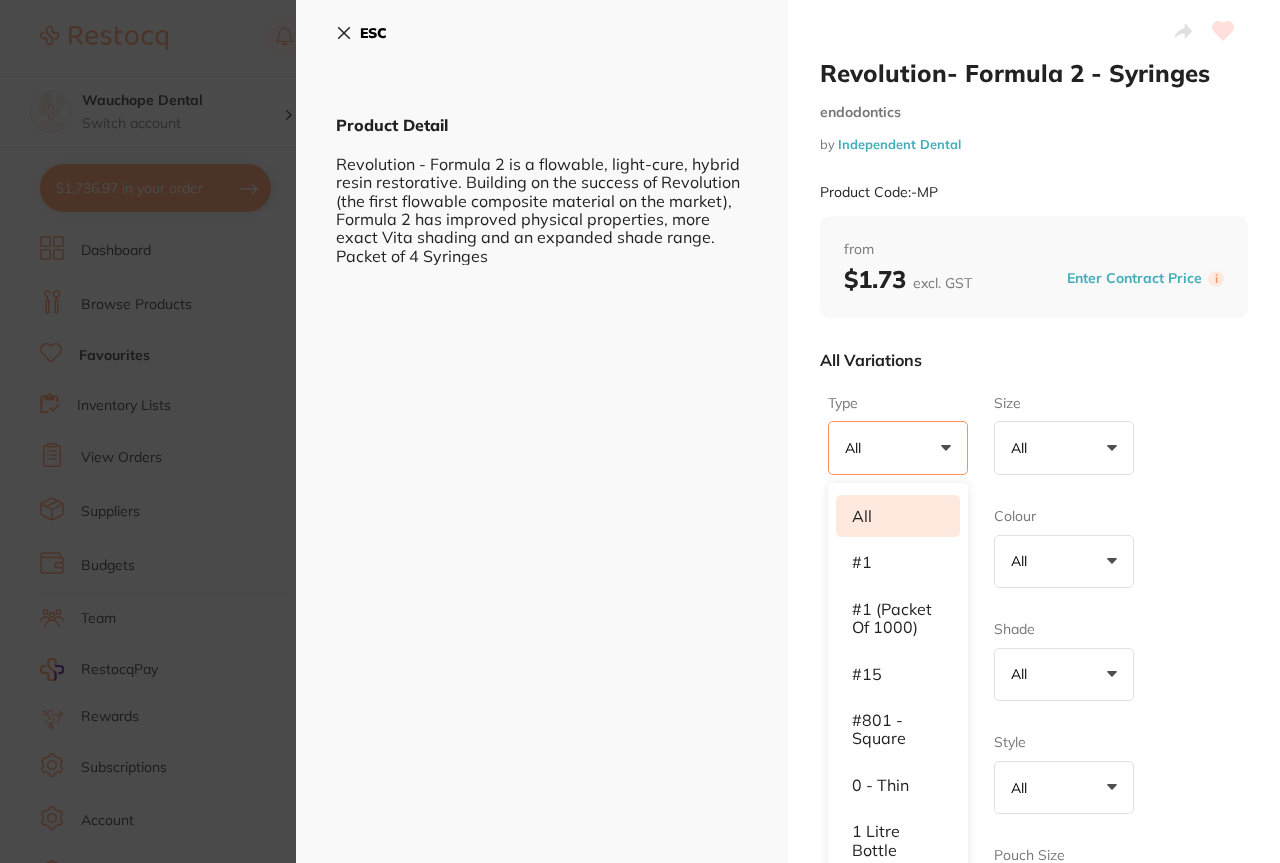 click on "All +0" at bounding box center (1064, 448) 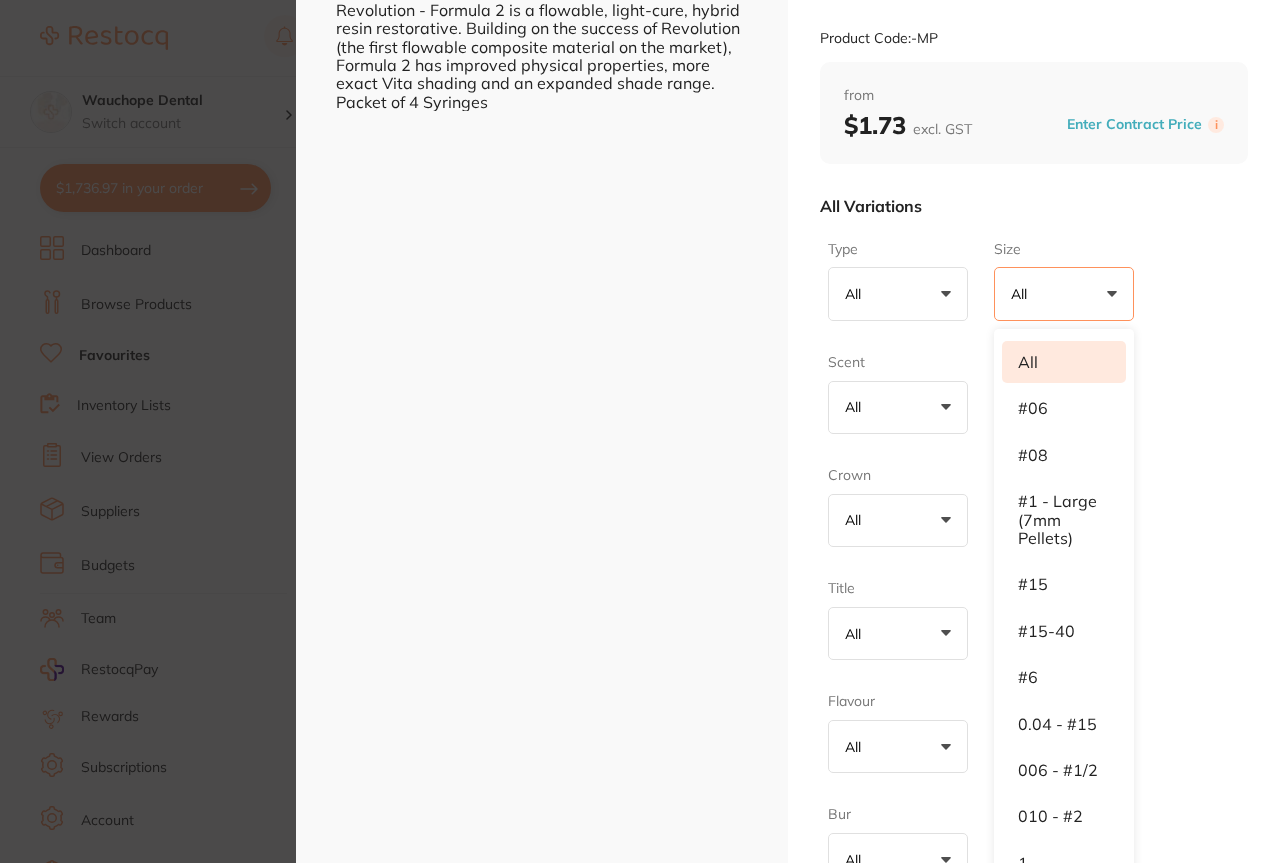 scroll, scrollTop: 231, scrollLeft: 0, axis: vertical 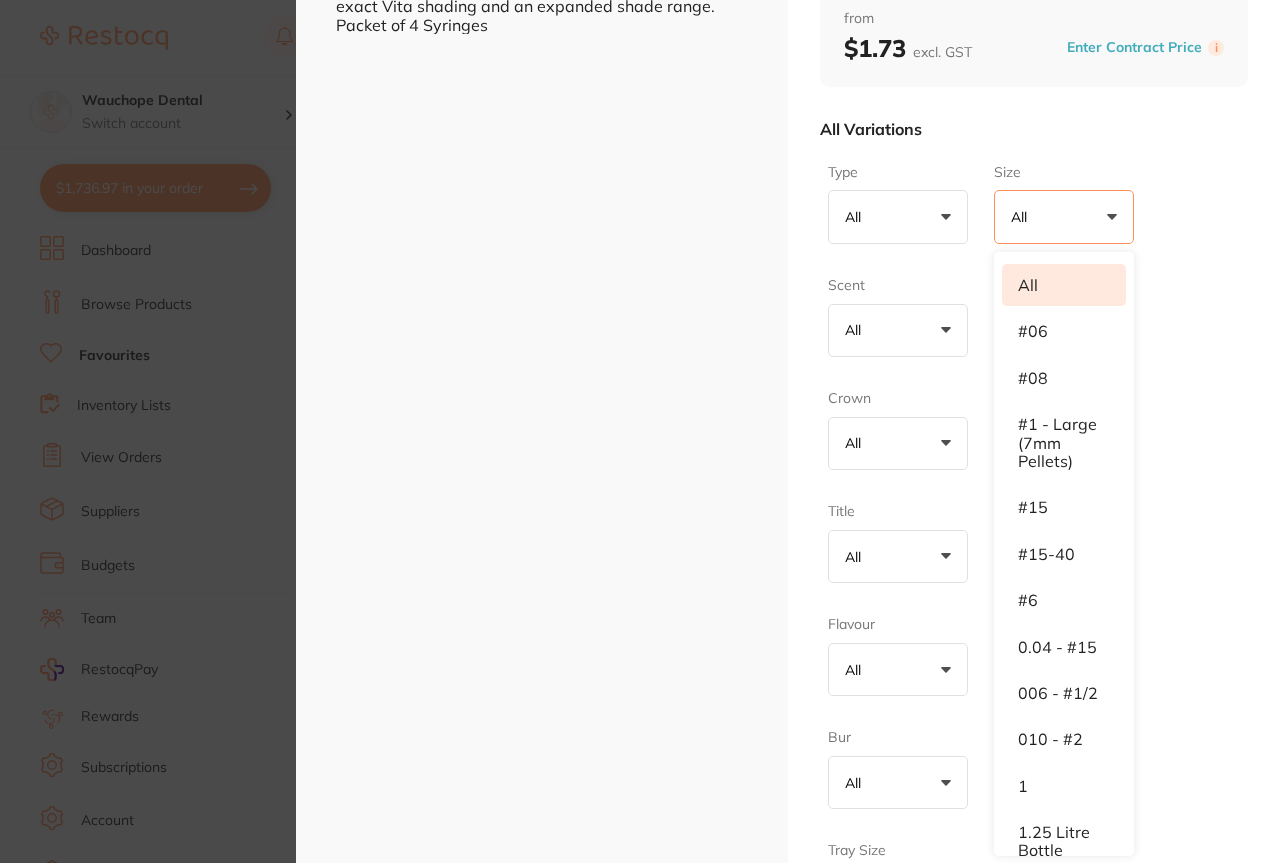click on "Revolution- Formula 2 - Syringes endodontics by   Independent Dental Product Code:  -MP ESC Product Detail   Revolution - Formula 2 is a flowable, light-cure, hybrid resin restorative. Building on the success of Revolution (the first flowable composite material on the market), Formula 2 has improved physical properties, more exact Vita shading and an expanded shade range. Packet of 4 Syringes Revolution- Formula 2 - Syringes endodontics by   Independent Dental Product Code:  -MP from $1.73     excl. GST Enter Contract Price i All Variations Type All +0 All #1 #1 (Packet of 1000) #15 #801 - Square 0 - Thin 1 Litre Bottle 10 x 3ml Syringes 100ml Bottle 100ml Pump Pack 12 FG 15 FG 15 Litre Bottle 161 2 Well (500 Pack) 20kg Bag 215ml Aerosol Spray 23g - Notched 250ml Bottle 27 x 1 1/4” - Yellow 27g - Short 3.8 Litre Bottle 4 Ply (Box of 2000) 410 - Intro Pack (1 x of each size) 454g Pack 5 Litre Bottle 557 (10 Pack) 5ml Bottle ** PRICE DROP ** 6 FG + 6 RA 7.5cm x 7.5cm (200 Pack) 7041 (Suits Towel - 4210) A1L 1" at bounding box center [640, 431] 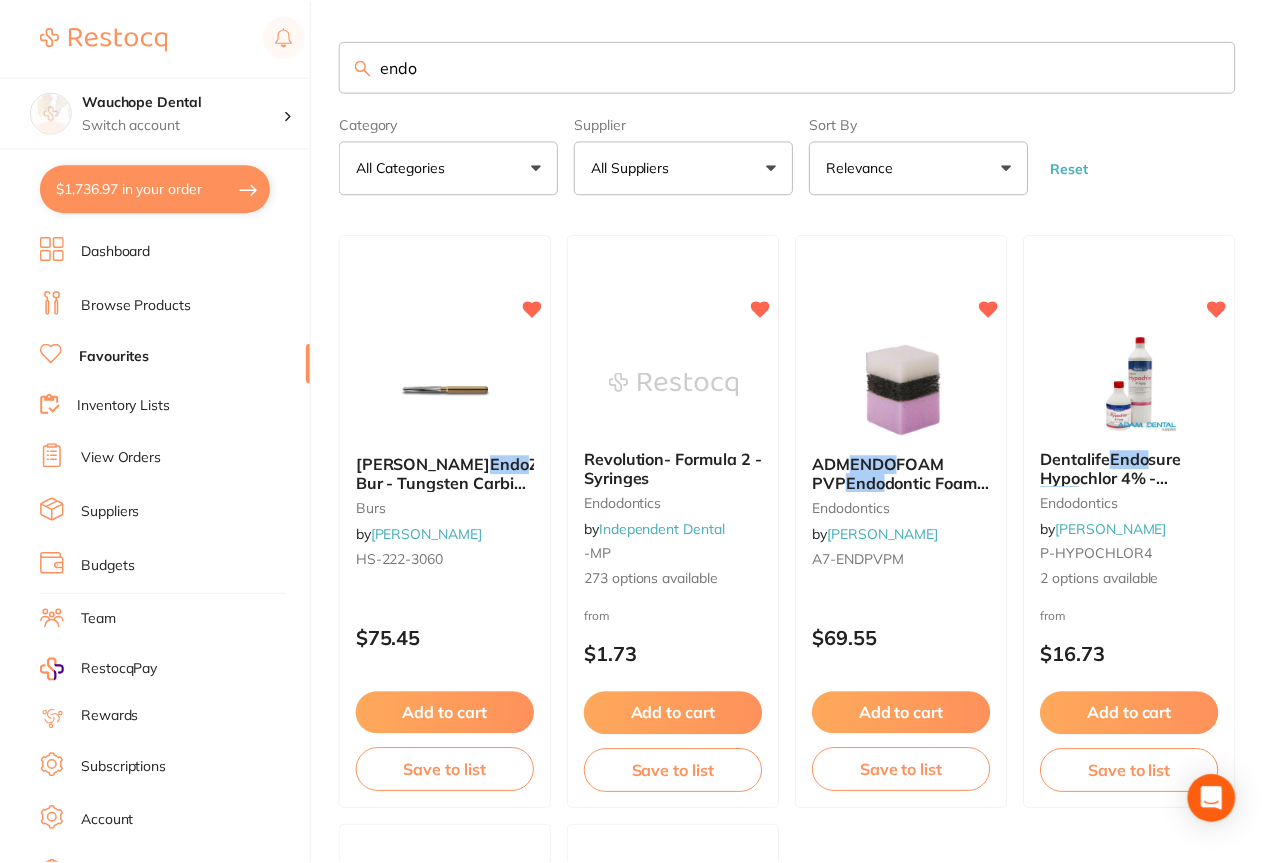 scroll, scrollTop: 9, scrollLeft: 0, axis: vertical 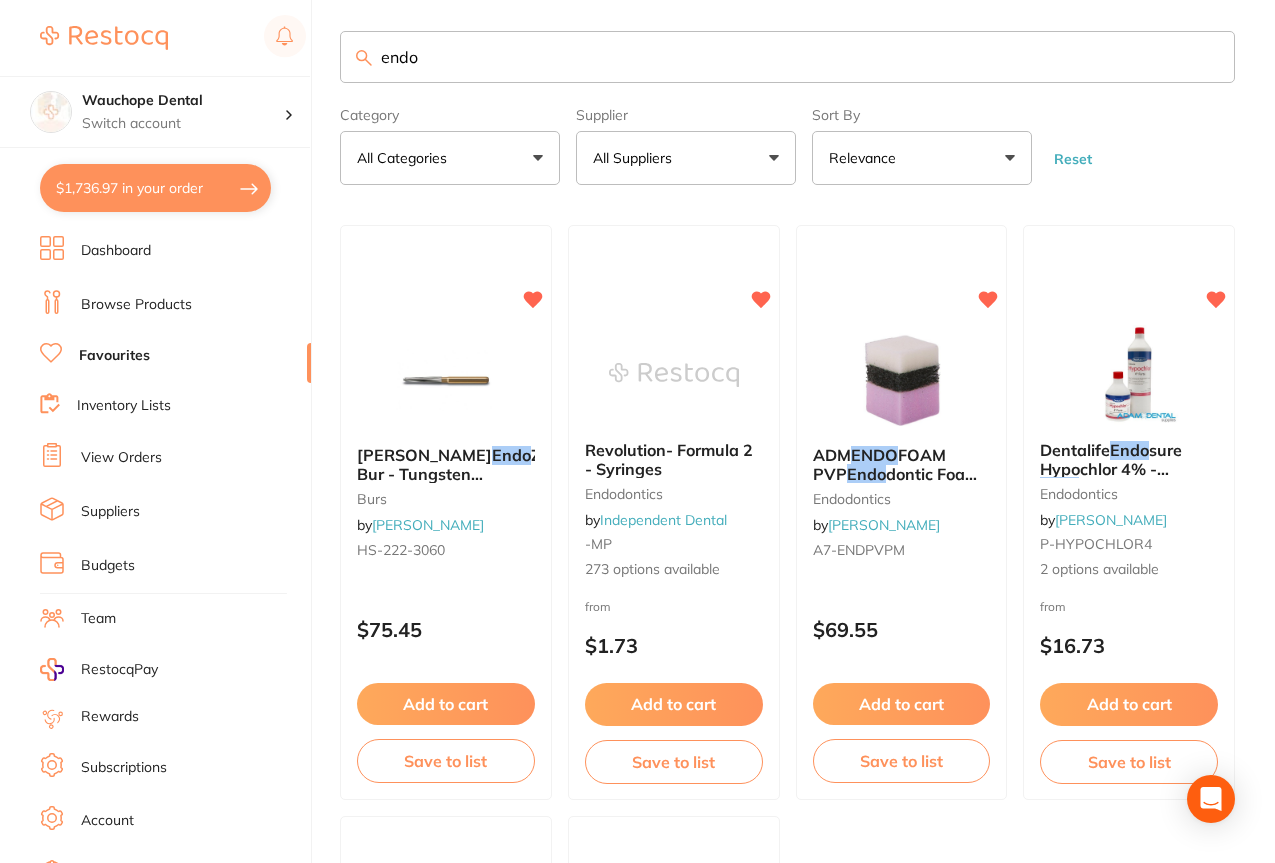 click on "endo" at bounding box center (787, 57) 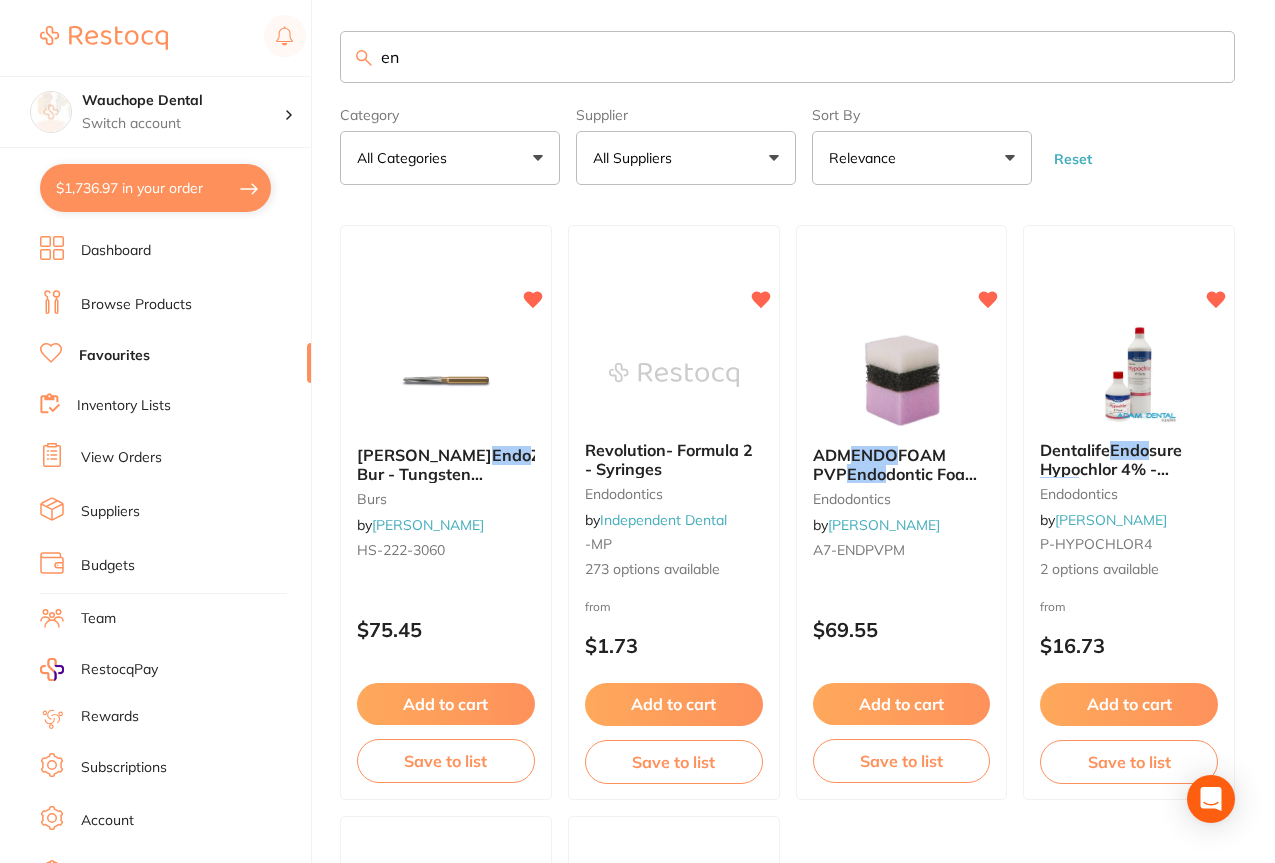 type on "e" 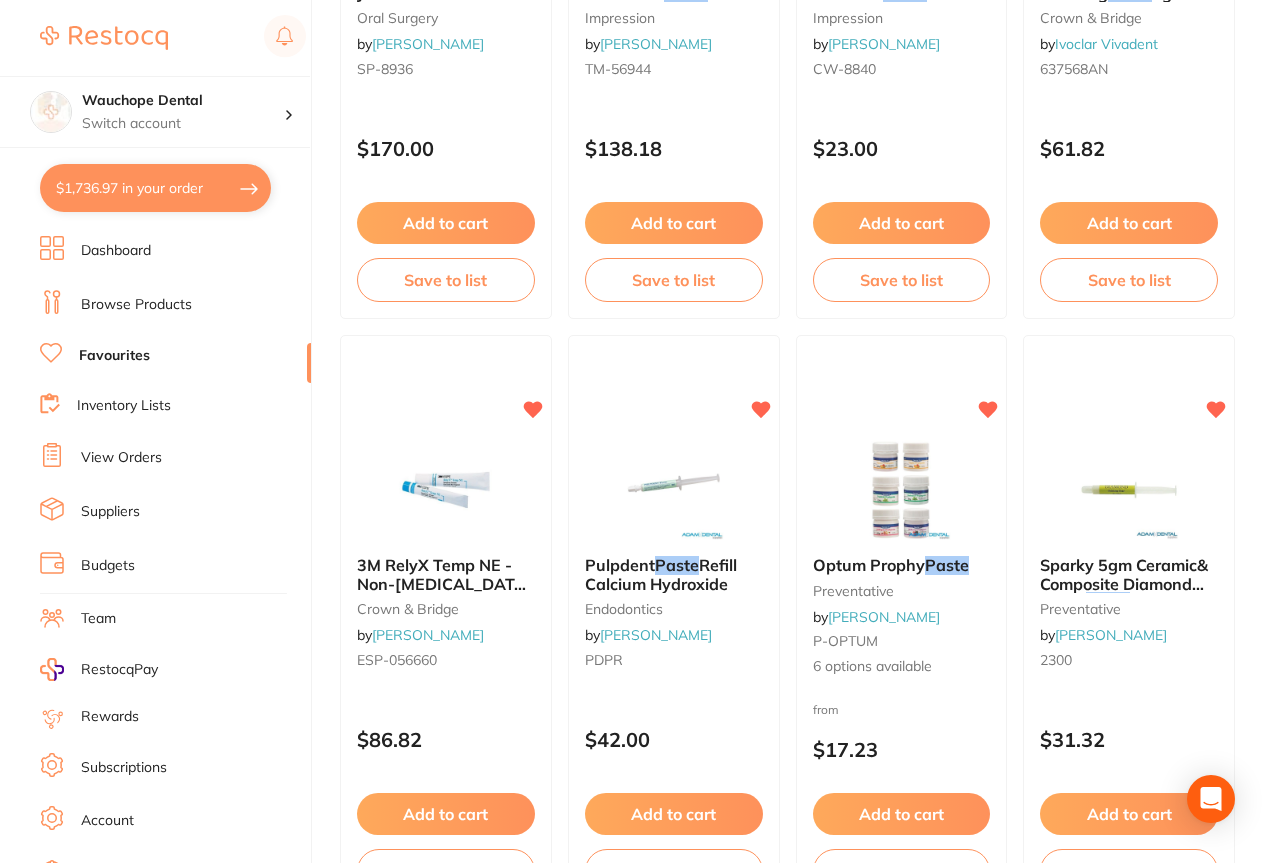 scroll, scrollTop: 495, scrollLeft: 0, axis: vertical 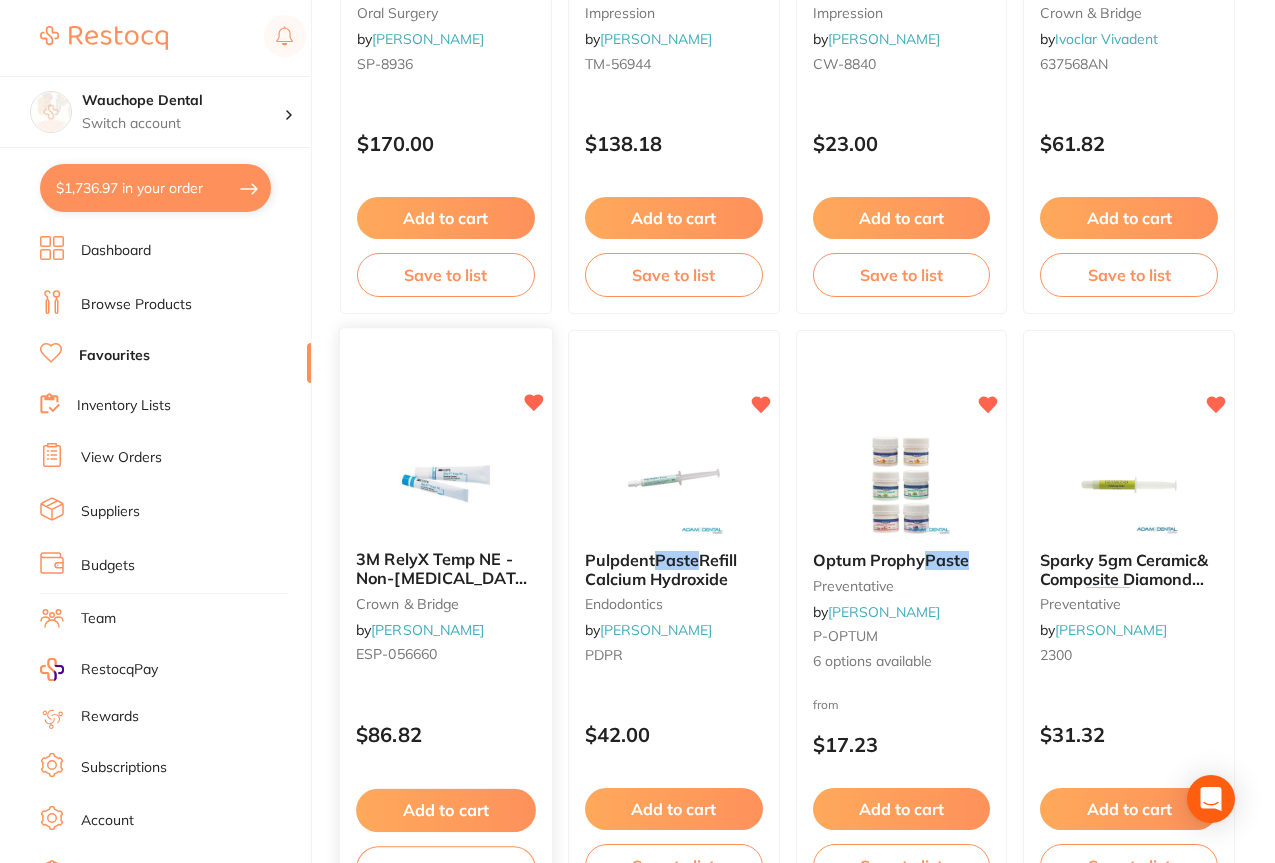 type on "paste" 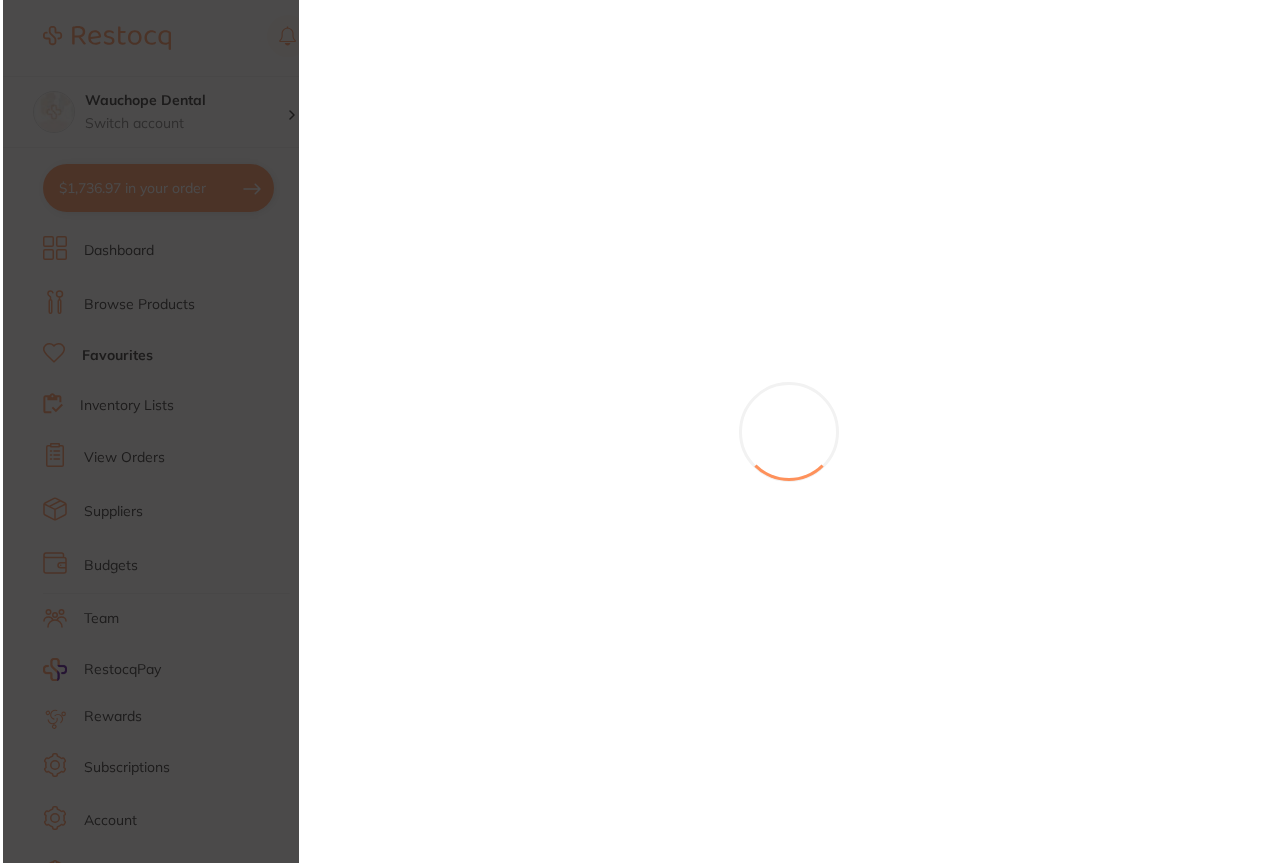 scroll, scrollTop: 0, scrollLeft: 0, axis: both 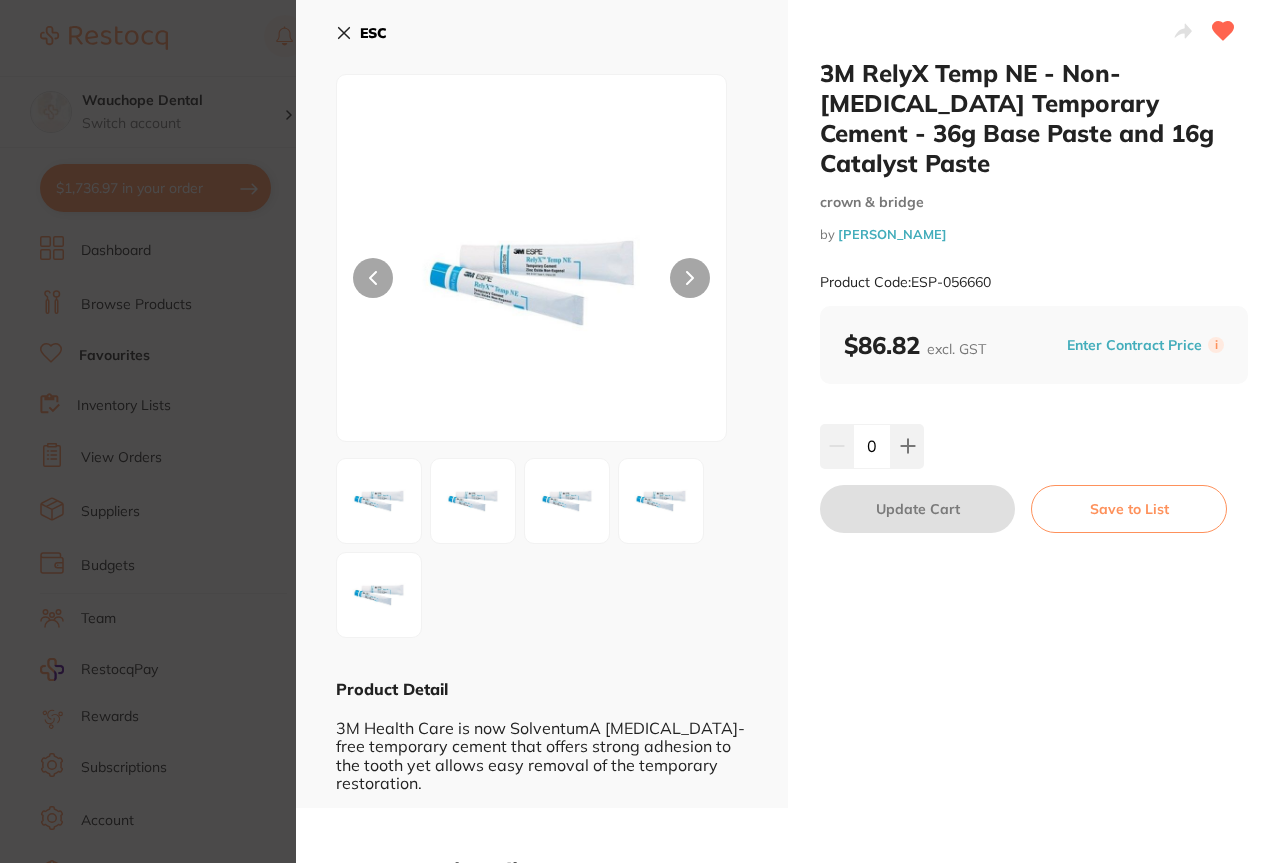 click on "3M RelyX Temp NE - Non-[MEDICAL_DATA] Temporary Cement - 36g Base Paste and 16g Catalyst Paste crown & bridge by   [PERSON_NAME] Product Code:  ESP-056660 ESC         Product Detail
3M Health Care is now SolventumA [MEDICAL_DATA]-free temporary cement that offers strong adhesion to the tooth yet allows easy removal of the temporary restoration.
3M RelyX Temp NE - Non-[MEDICAL_DATA] Temporary Cement - 36g Base Paste and 16g Catalyst Paste crown & bridge by   [PERSON_NAME] Product Code:  ESP-056660 $86.82     excl. GST Enter Contract Price i     0         Update Cart Save to List You May Also Like [PERSON_NAME] Temp-Bond Tubes Temporary Cement Non-[MEDICAL_DATA]   crown & bridge by  [PERSON_NAME] KE-29676 $80.77 Add to cart Save to list 3M RelyX Veneer Cement Syringe & Try-in Paste Syringe   restorative & cosmetic by  [PERSON_NAME] P-RELYXVENEER   10 options available   from $58.50 Add to cart Save to list [PERSON_NAME] Temporary Cement - Non [MEDICAL_DATA] Automix - 5ml syringes, 2-Pack   crown & bridge by  [PERSON_NAME]" at bounding box center (640, 431) 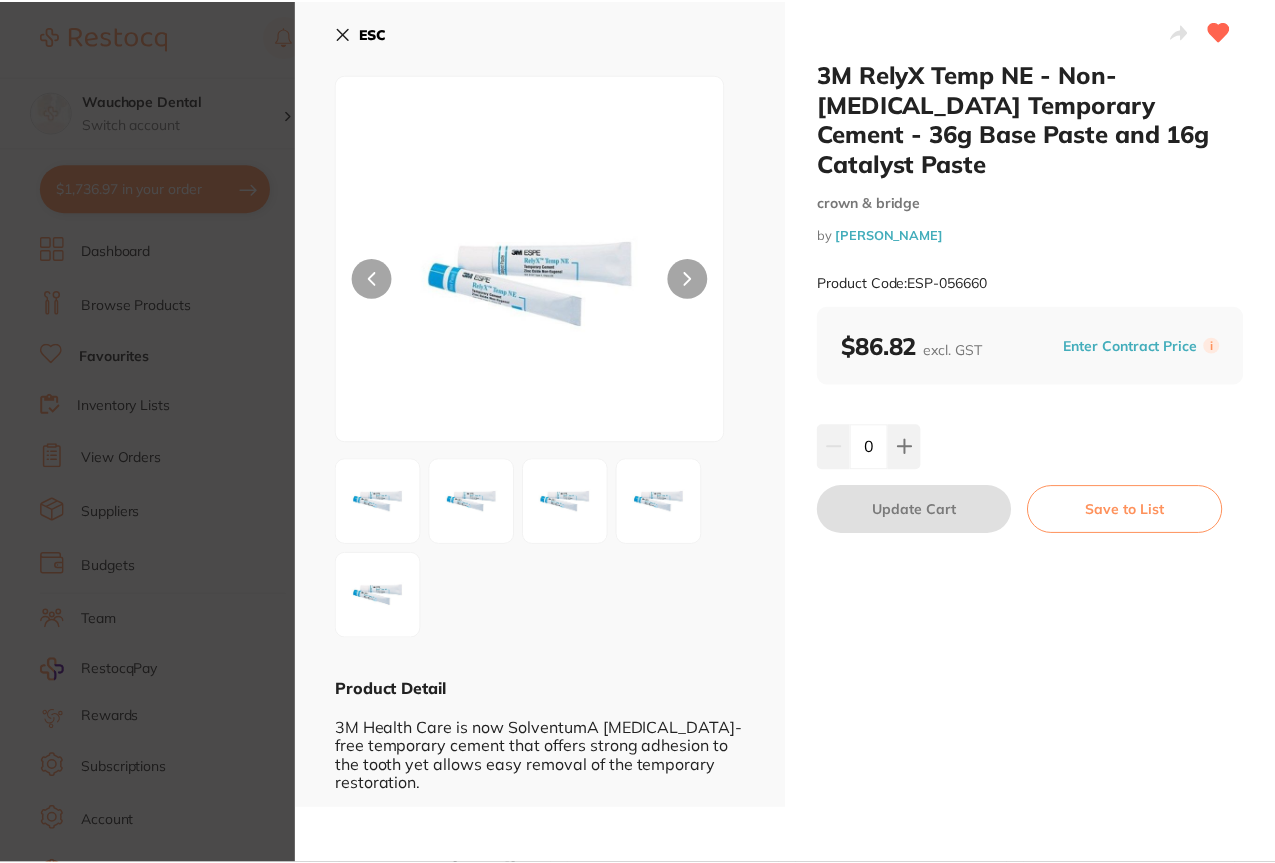 scroll, scrollTop: 495, scrollLeft: 0, axis: vertical 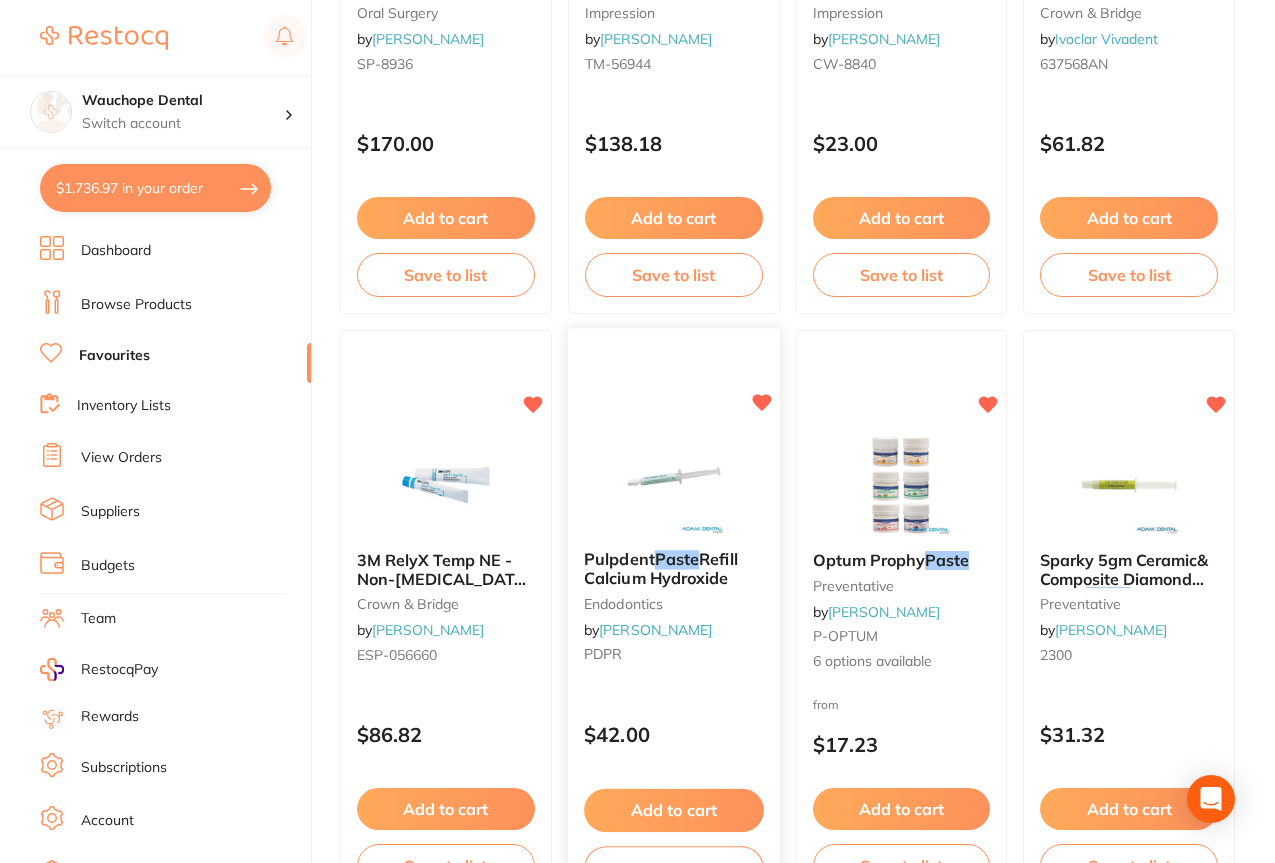 click on "Add to cart" at bounding box center [674, 810] 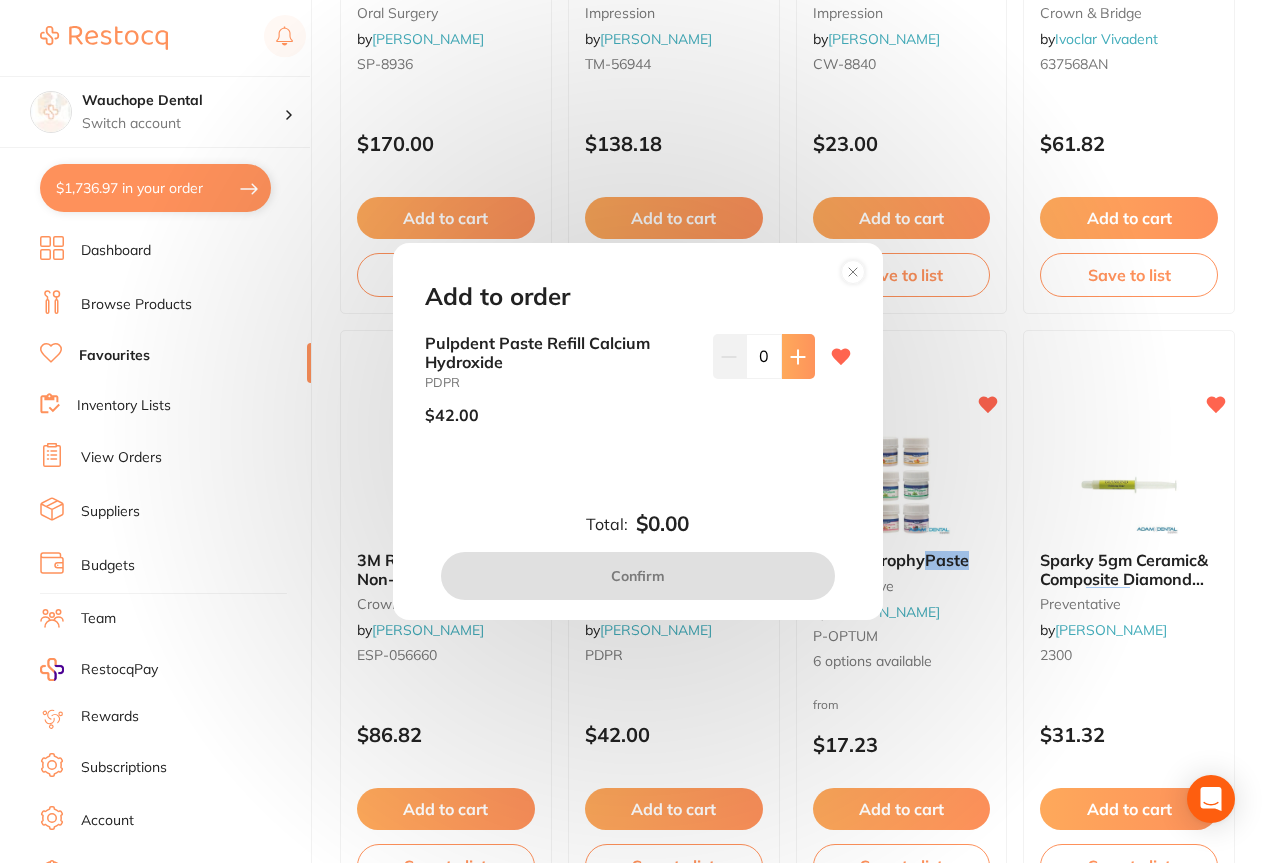 click at bounding box center [798, 356] 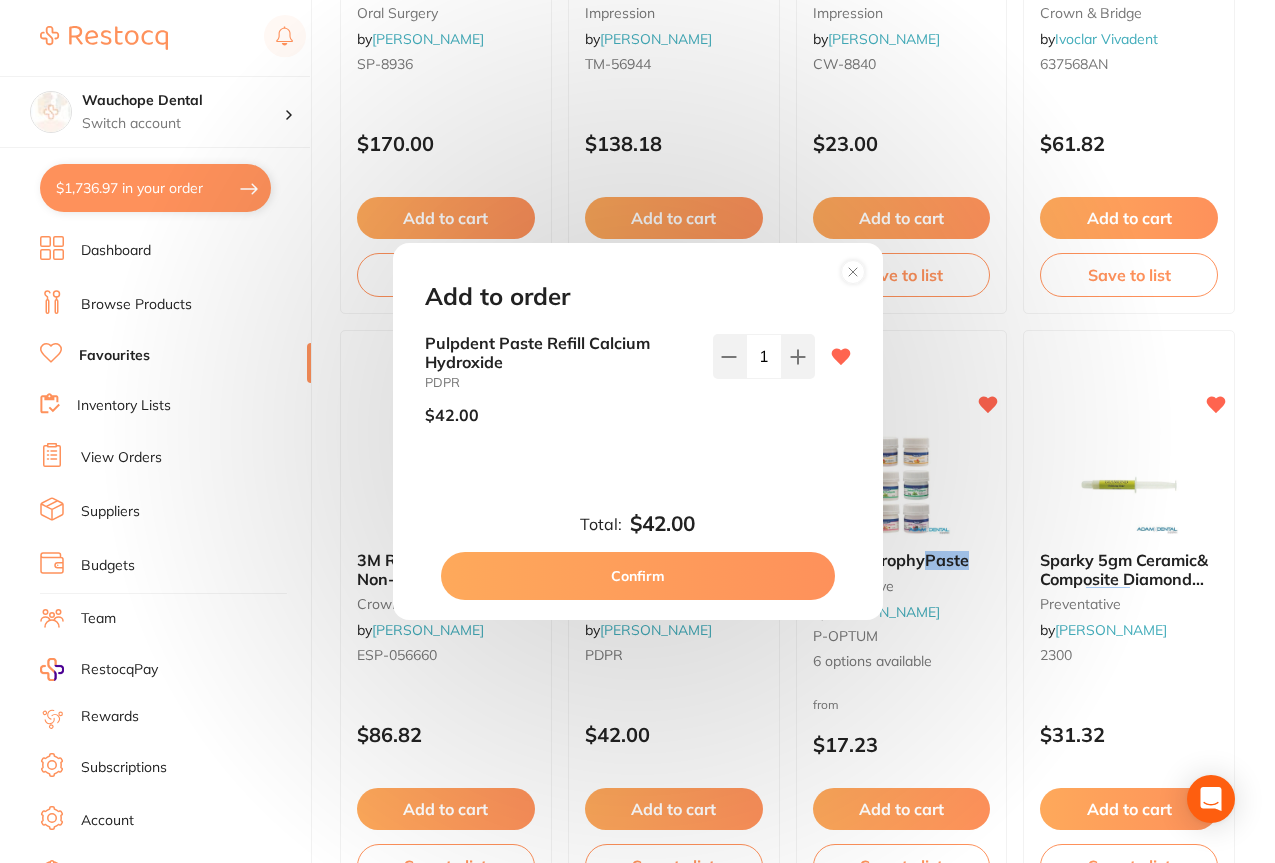 click on "Confirm" at bounding box center (638, 576) 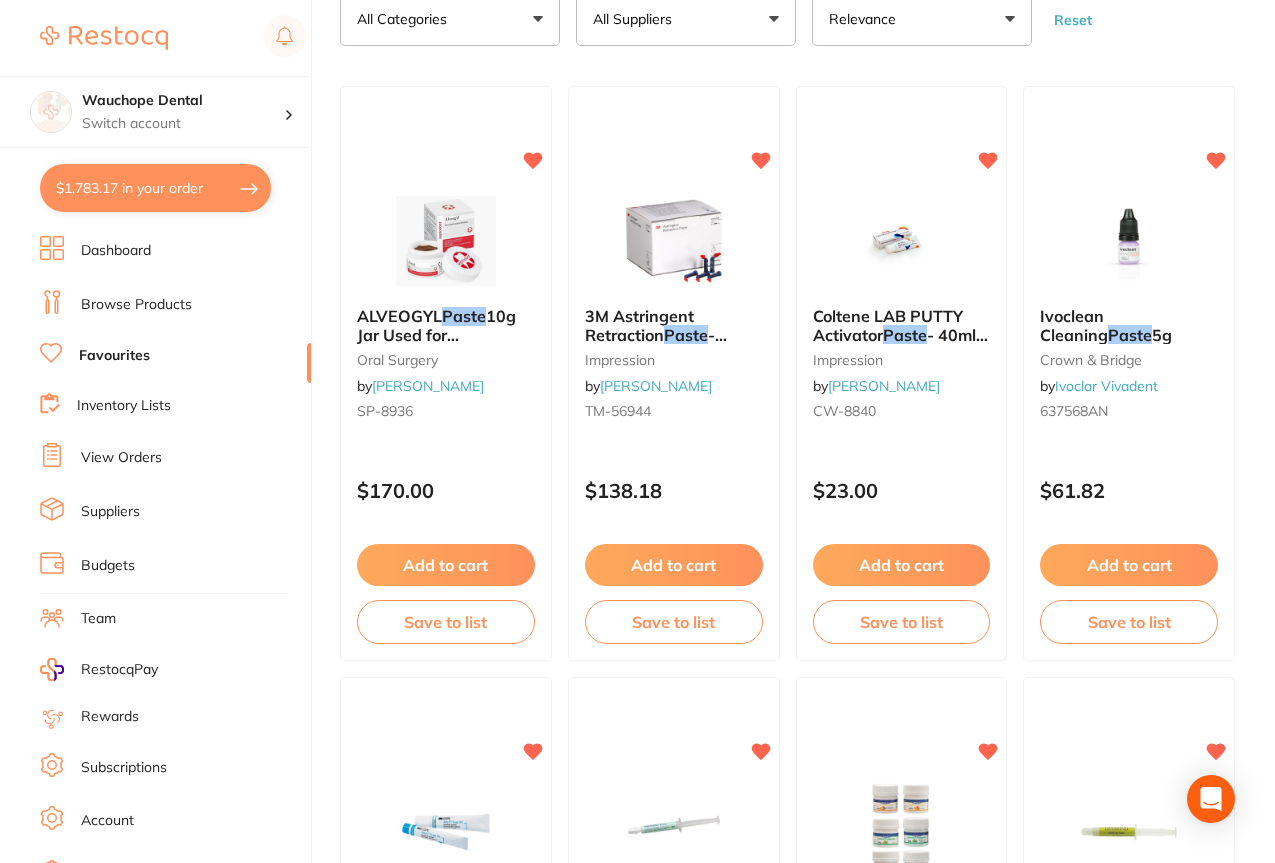 scroll, scrollTop: 495, scrollLeft: 0, axis: vertical 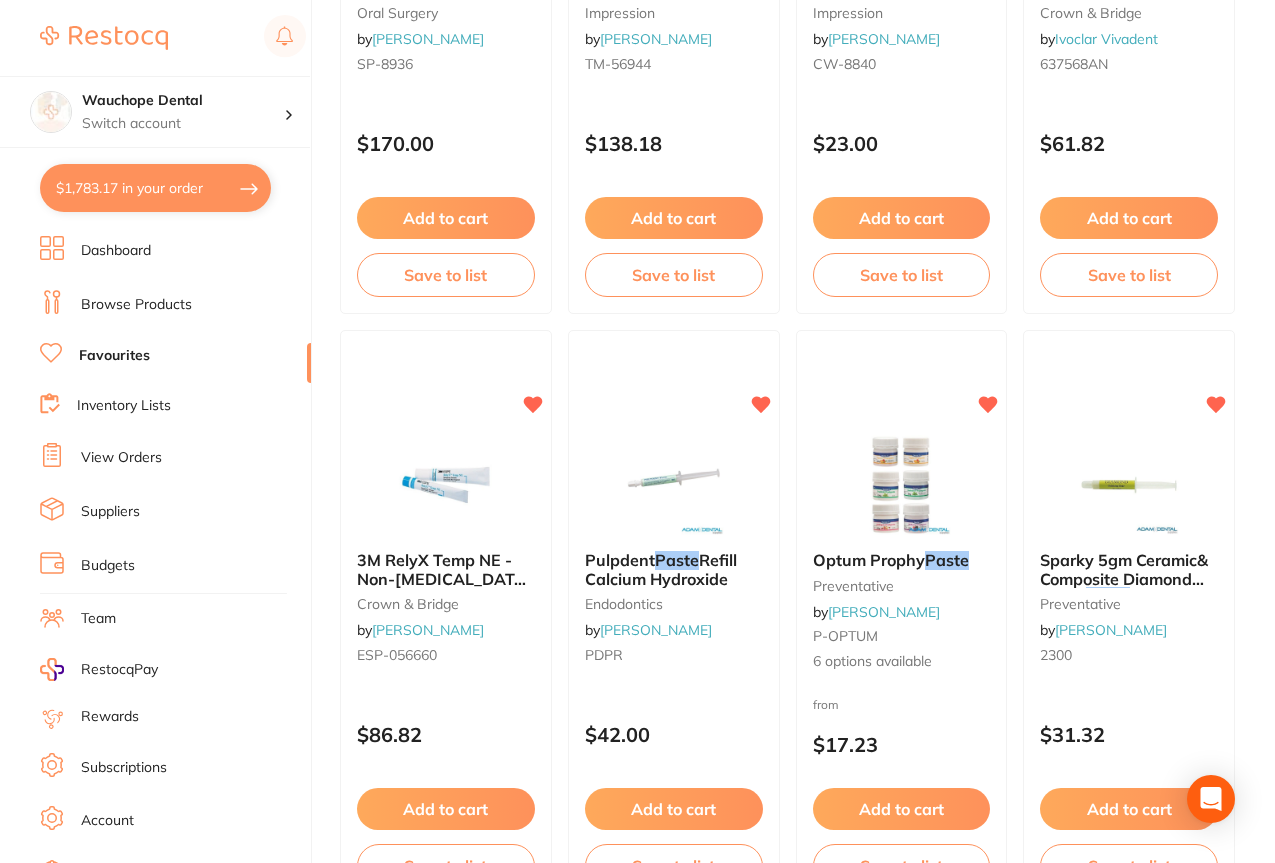 click on "Browse Products" at bounding box center [136, 305] 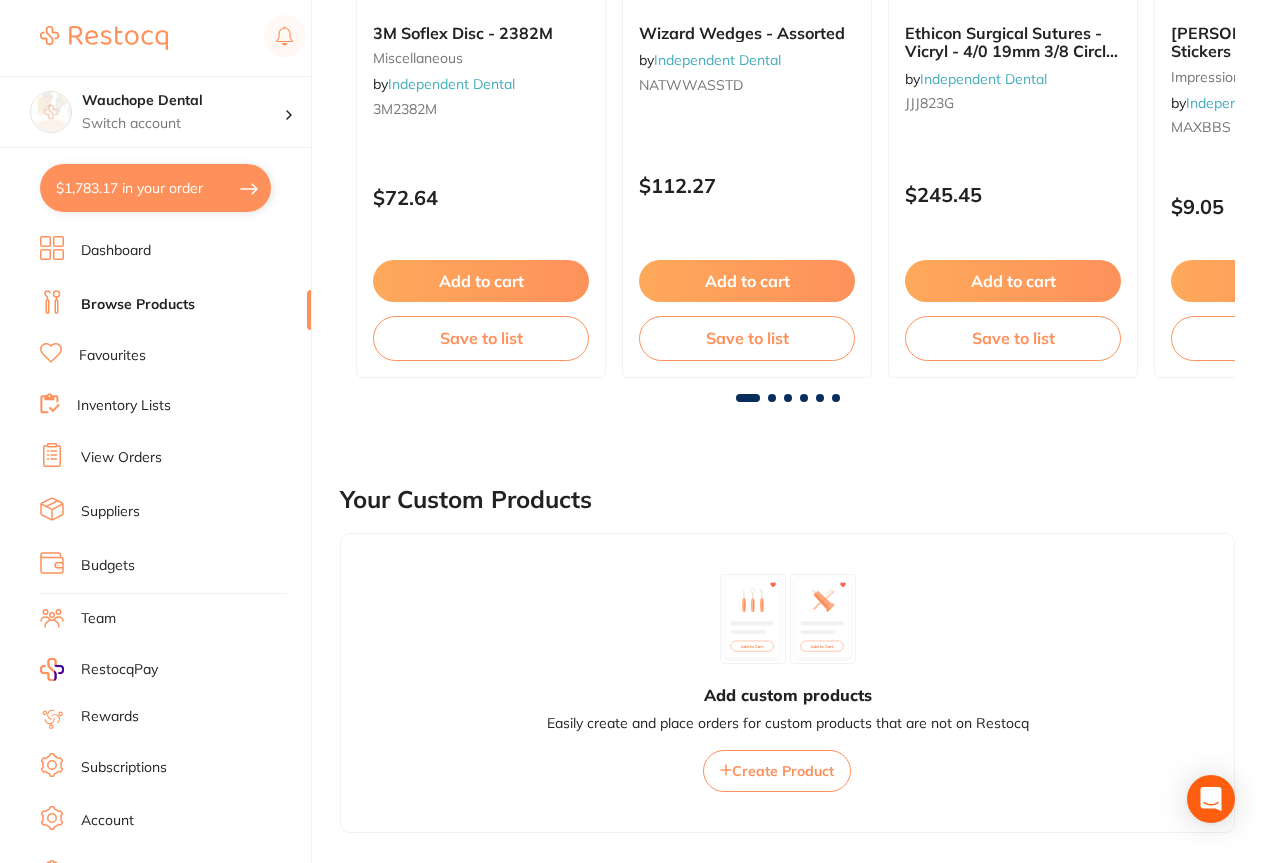 scroll, scrollTop: 0, scrollLeft: 0, axis: both 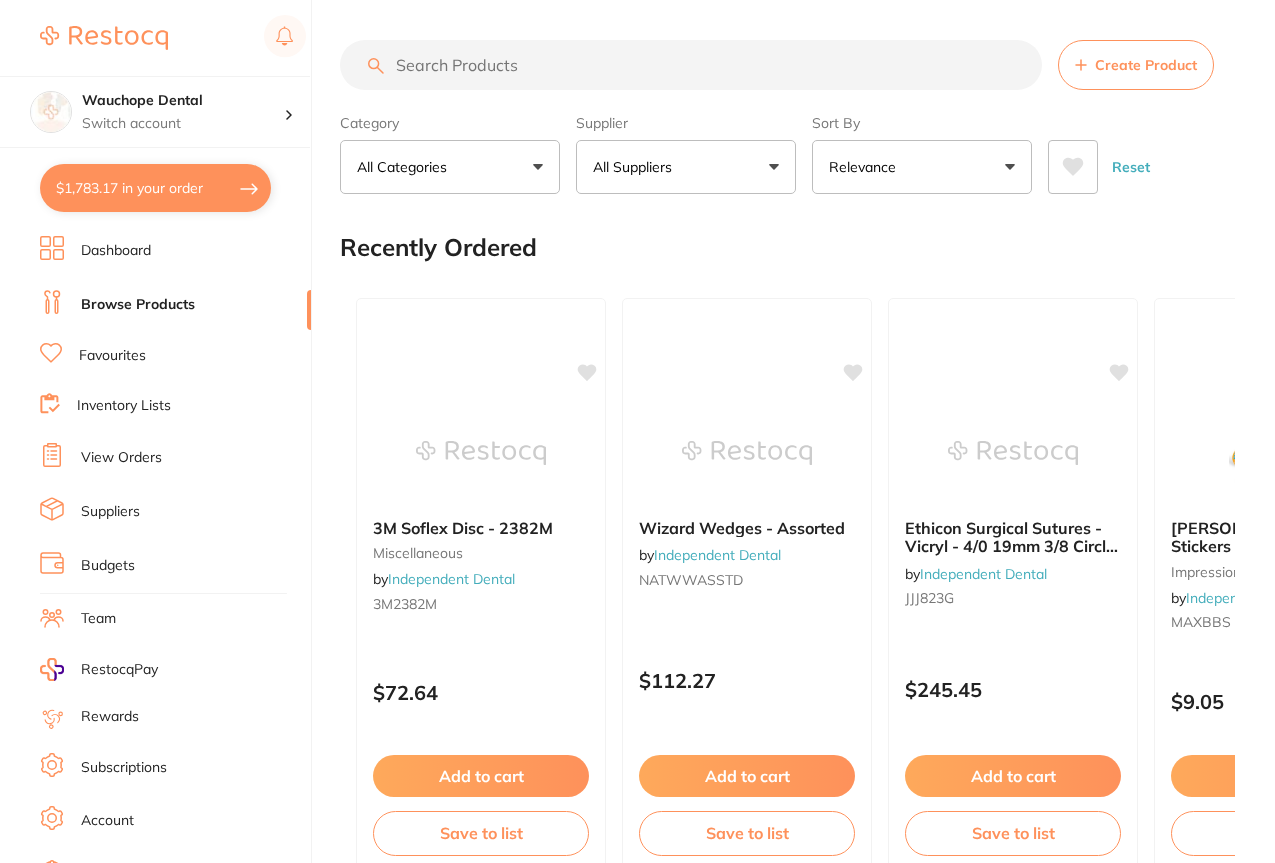 click at bounding box center [691, 65] 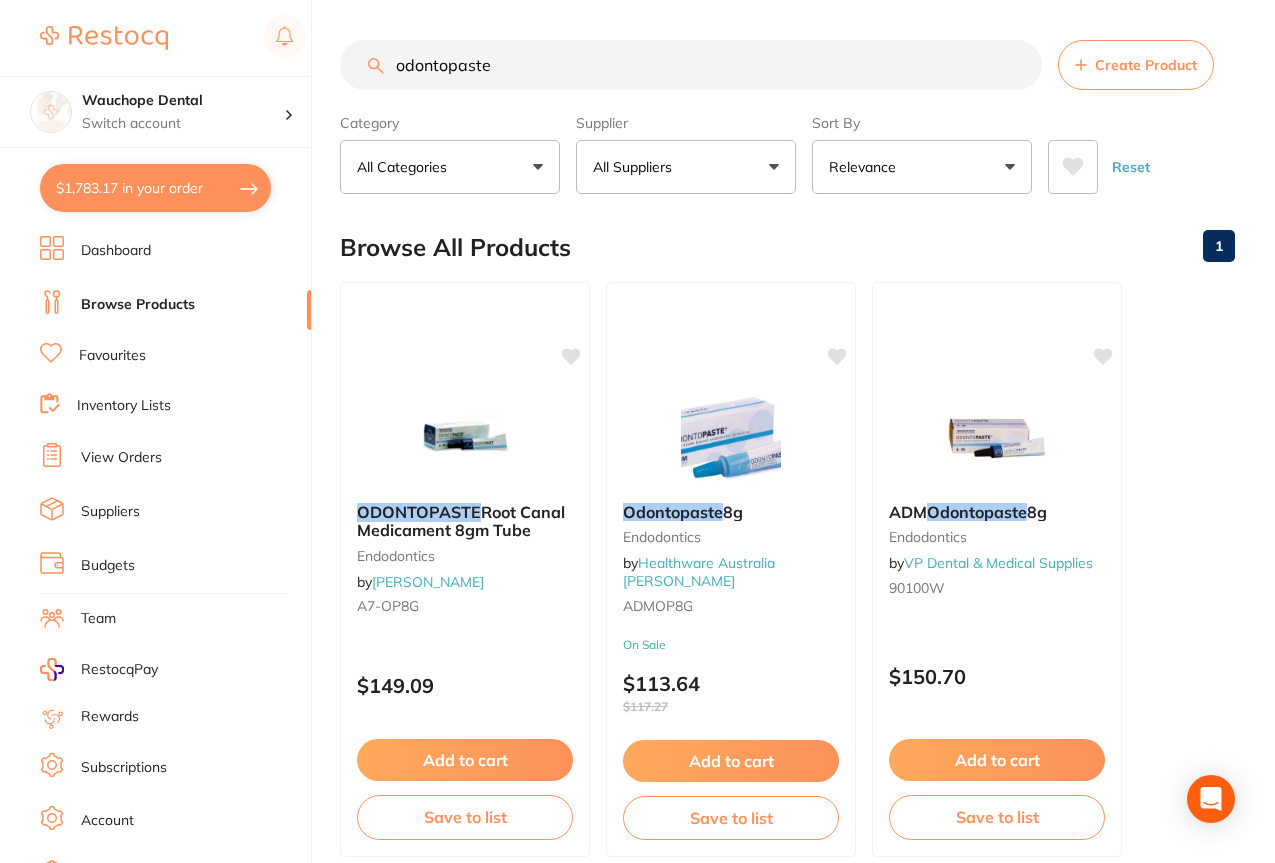 type on "odontopaste" 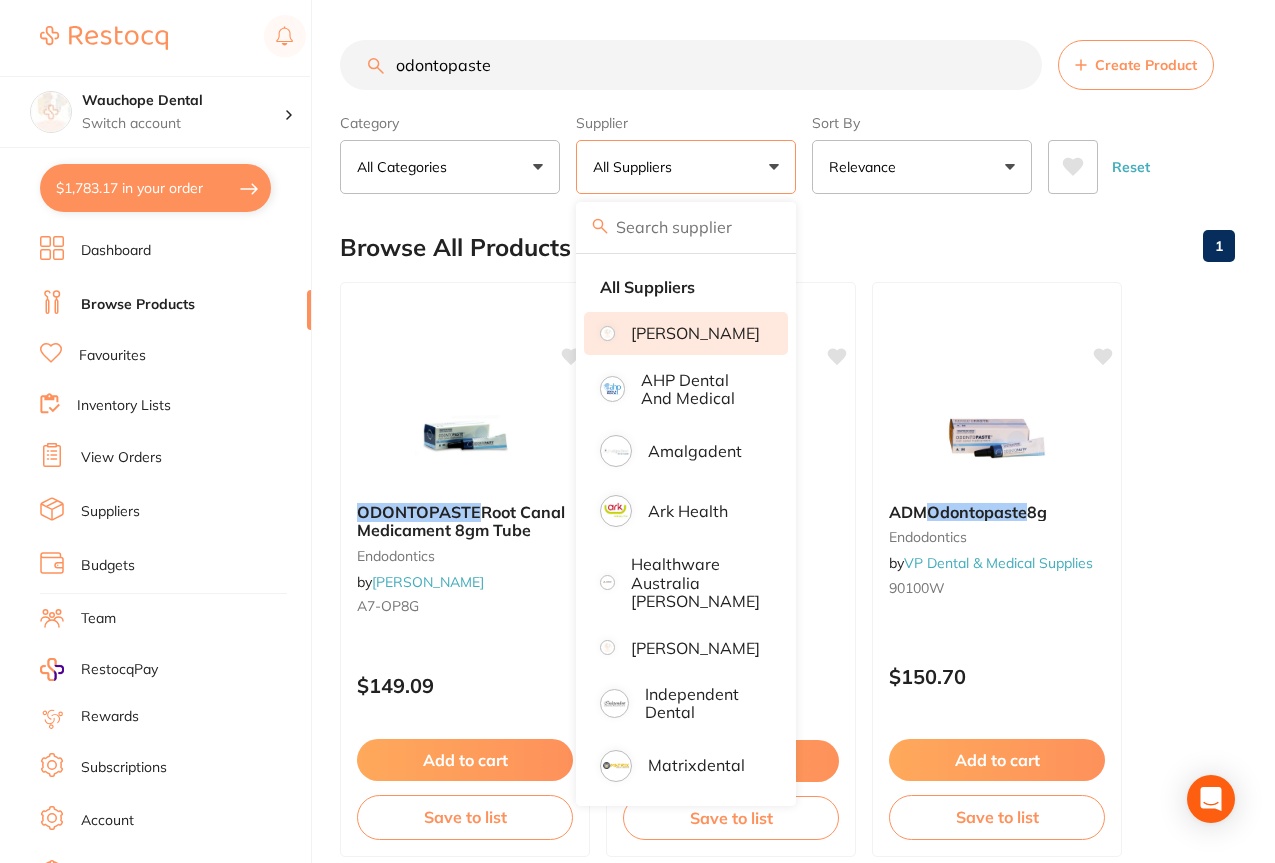 click on "[PERSON_NAME]" at bounding box center (695, 333) 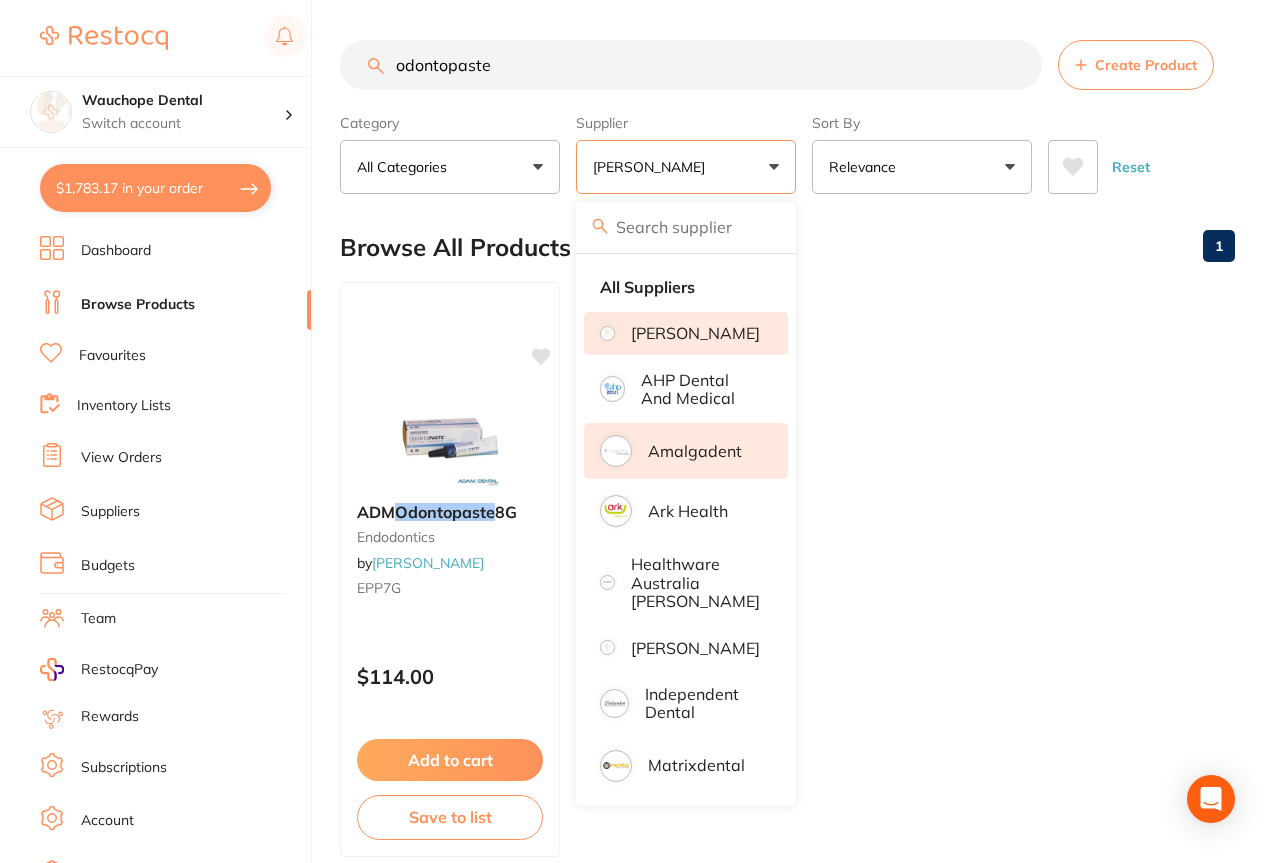 click on "Amalgadent" at bounding box center [695, 451] 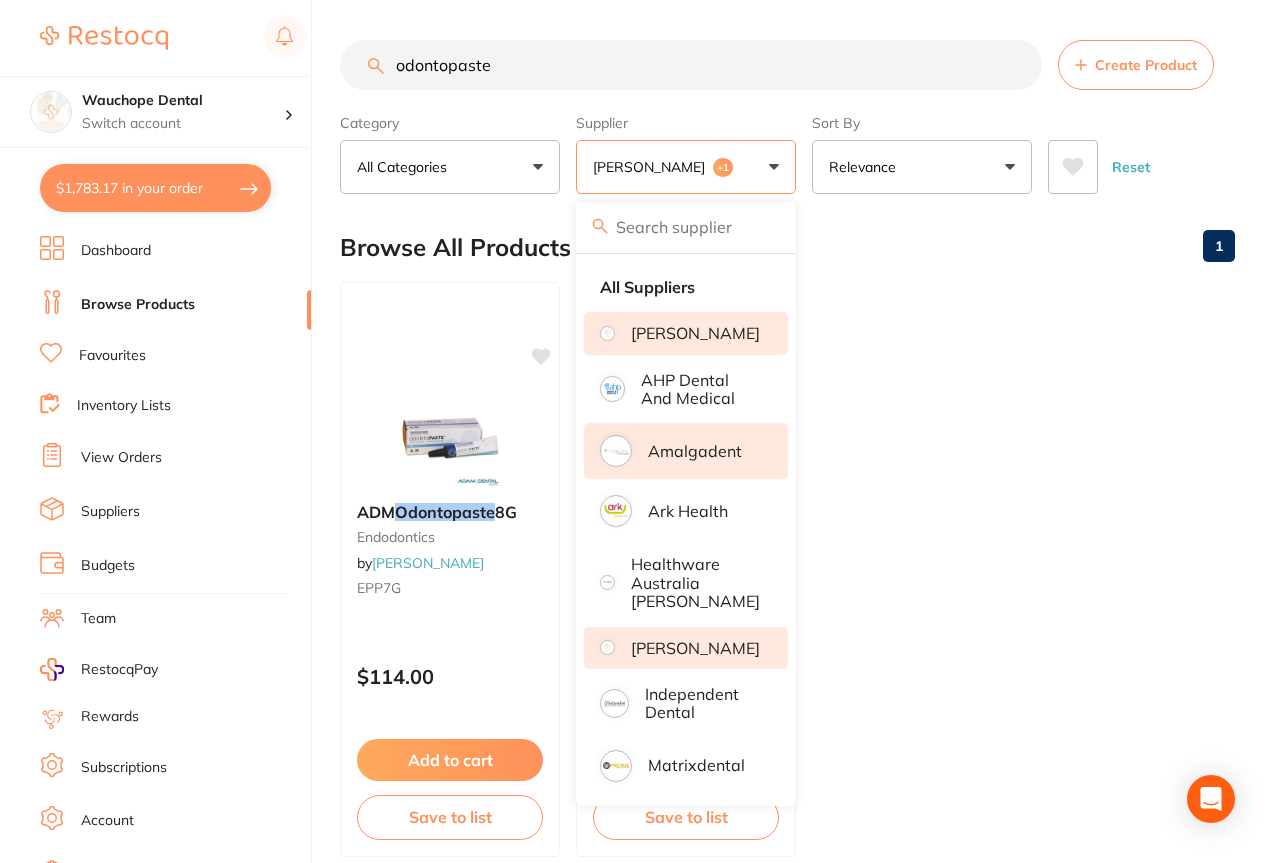 click on "[PERSON_NAME]" at bounding box center [695, 648] 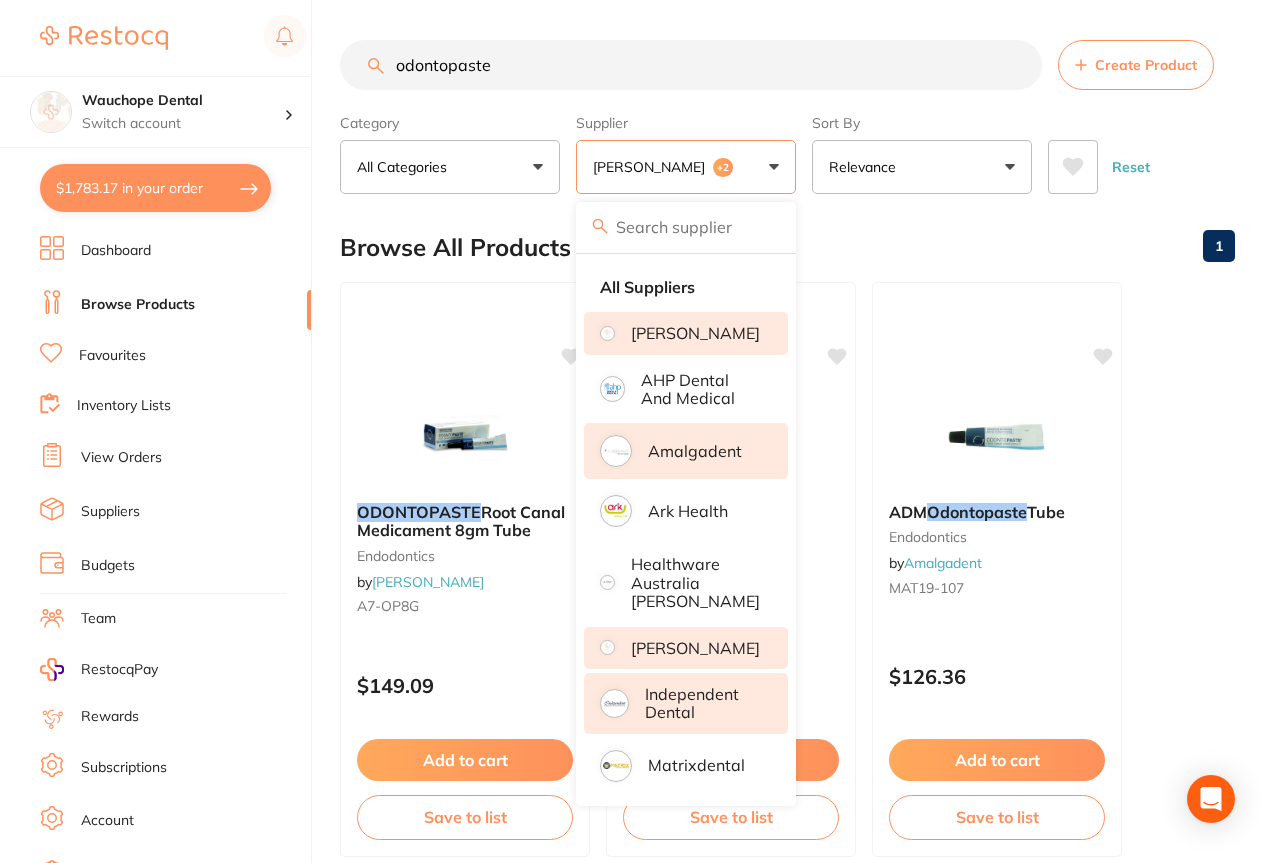 click on "Independent Dental" at bounding box center (702, 703) 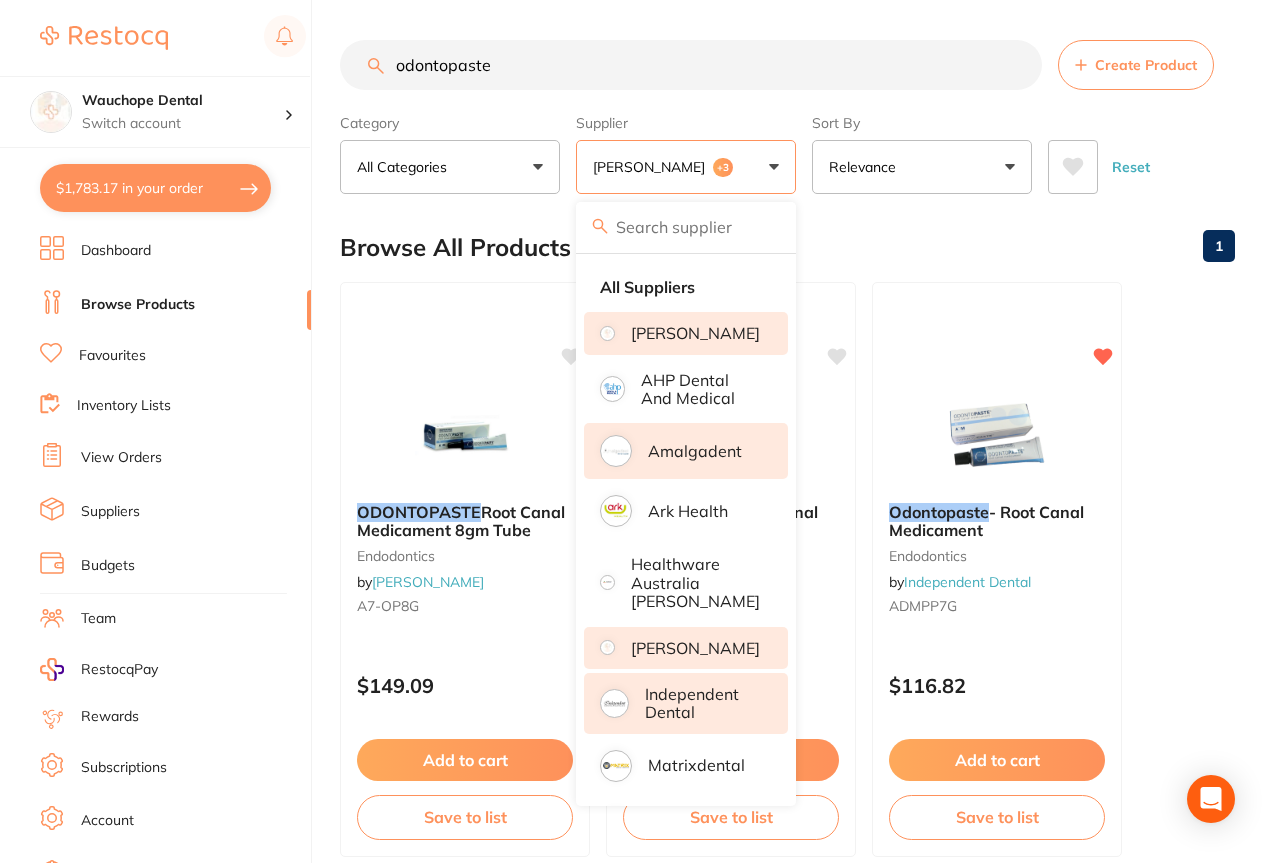 click on "odontopaste         Create Product Category All Categories All Categories endodontics Clear Category   false    All Categories Category All Categories endodontics Supplier [PERSON_NAME] Dental +3 All Suppliers [PERSON_NAME] Dental AHP Dental and Medical Amalgadent Ark Health Healthware [GEOGRAPHIC_DATA] [PERSON_NAME] [PERSON_NAME] Independent Dental Matrixdental Orien dental VP Dental & Medical Supplies Clear Supplier   true    [PERSON_NAME] Dental +3 Supplier [PERSON_NAME] Dental AHP Dental and Medical Amalgadent Ark Health Healthware [GEOGRAPHIC_DATA] [PERSON_NAME] [PERSON_NAME] Independent Dental Matrixdental Orien dental VP Dental & Medical Supplies Sort By Relevance Highest Price Lowest Price On Sale Relevance Clear Sort By   false    Relevance Sort By Highest Price Lowest Price On Sale Relevance Reset Filters Reset Filter By Category All Categories All Categories endodontics Clear Filter By Category   false    All Categories Filter By Category All Categories endodontics Filter By Supplier [PERSON_NAME] +3 All Suppliers [PERSON_NAME] AHP Dental and Medical Clear" at bounding box center [807, 1071] 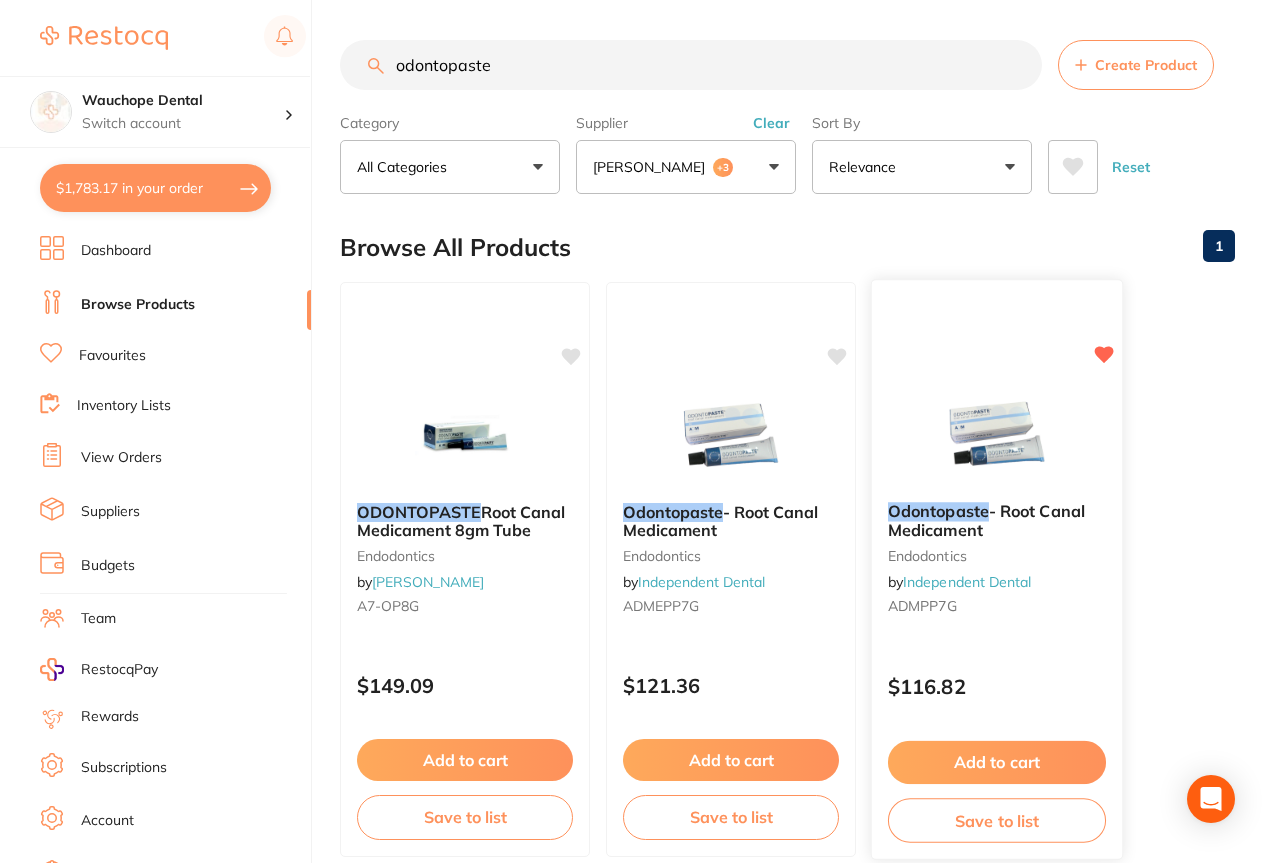 click on "Add to cart" at bounding box center [997, 762] 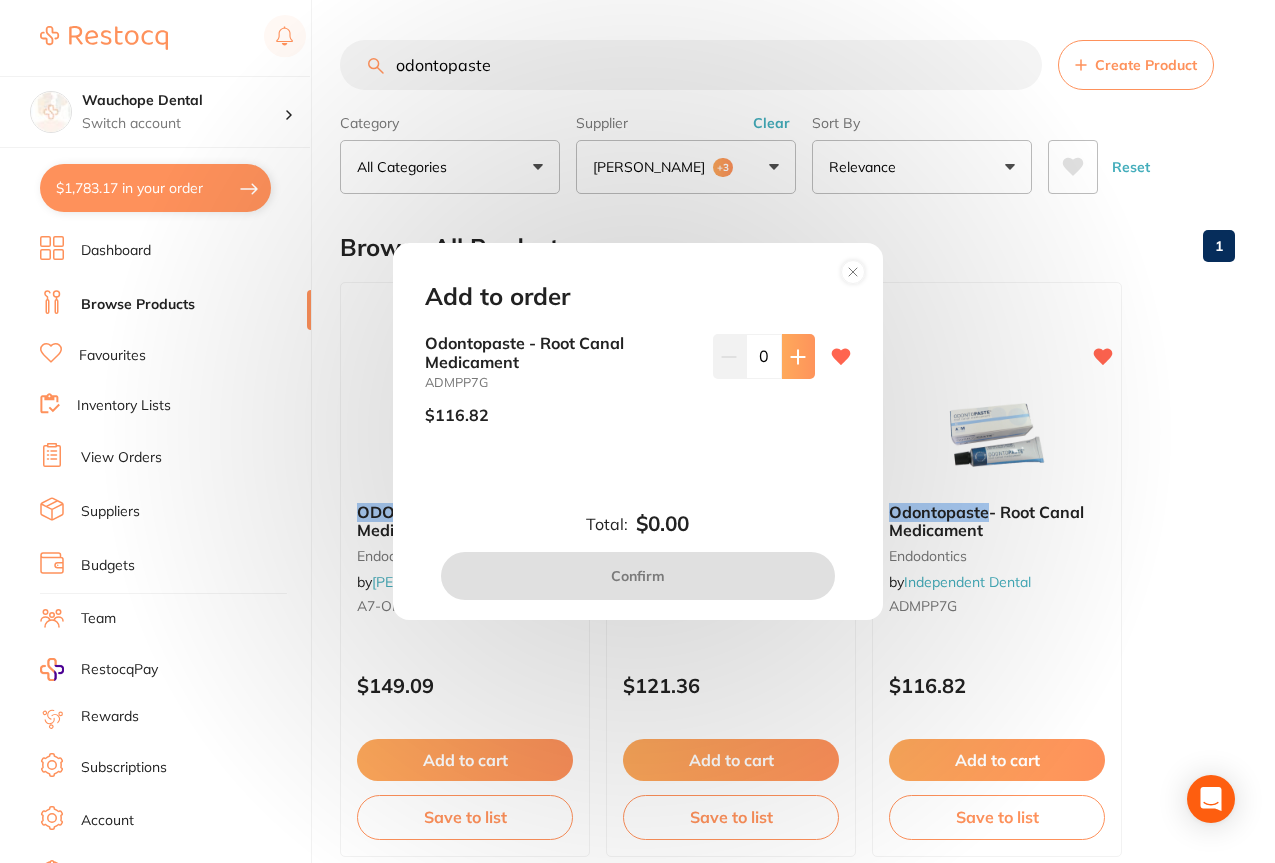 click at bounding box center (798, 356) 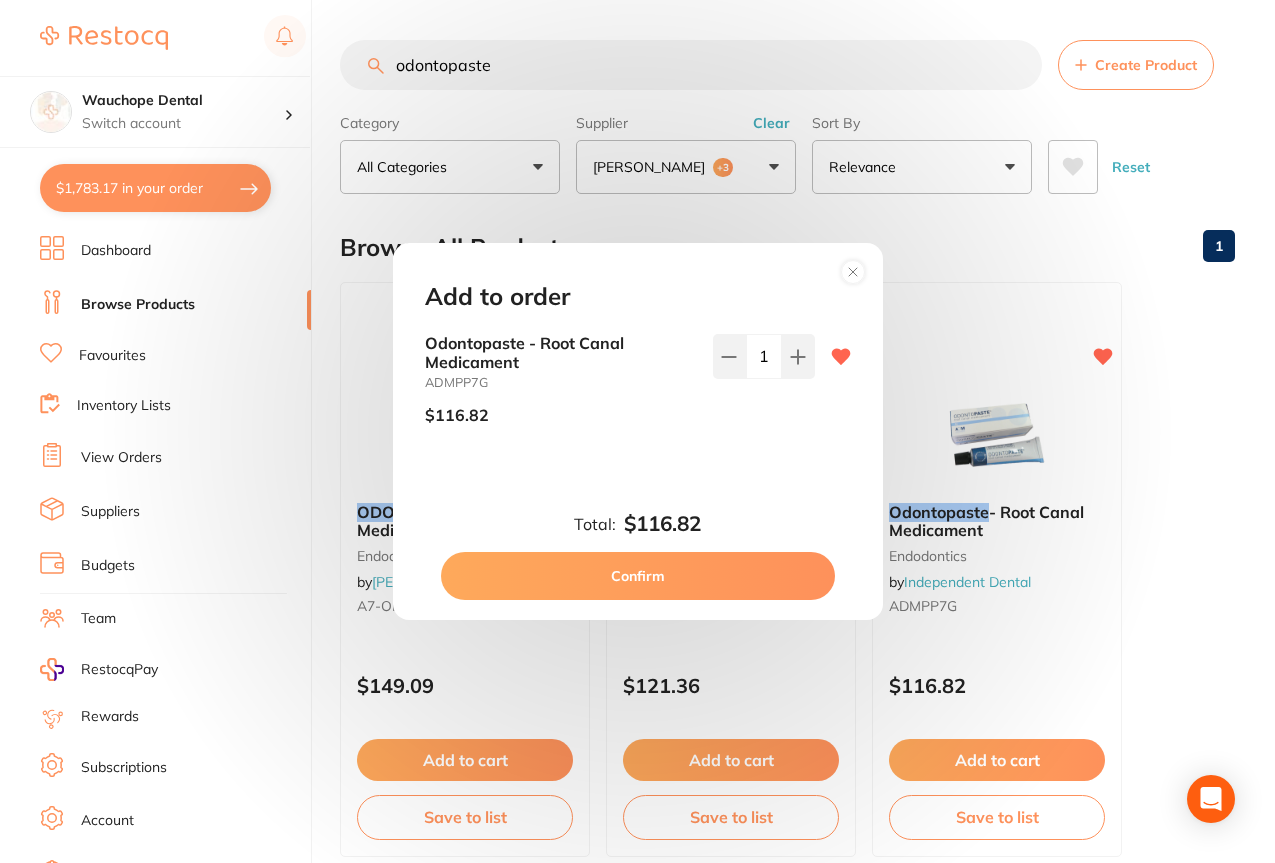 click on "Confirm" at bounding box center [638, 576] 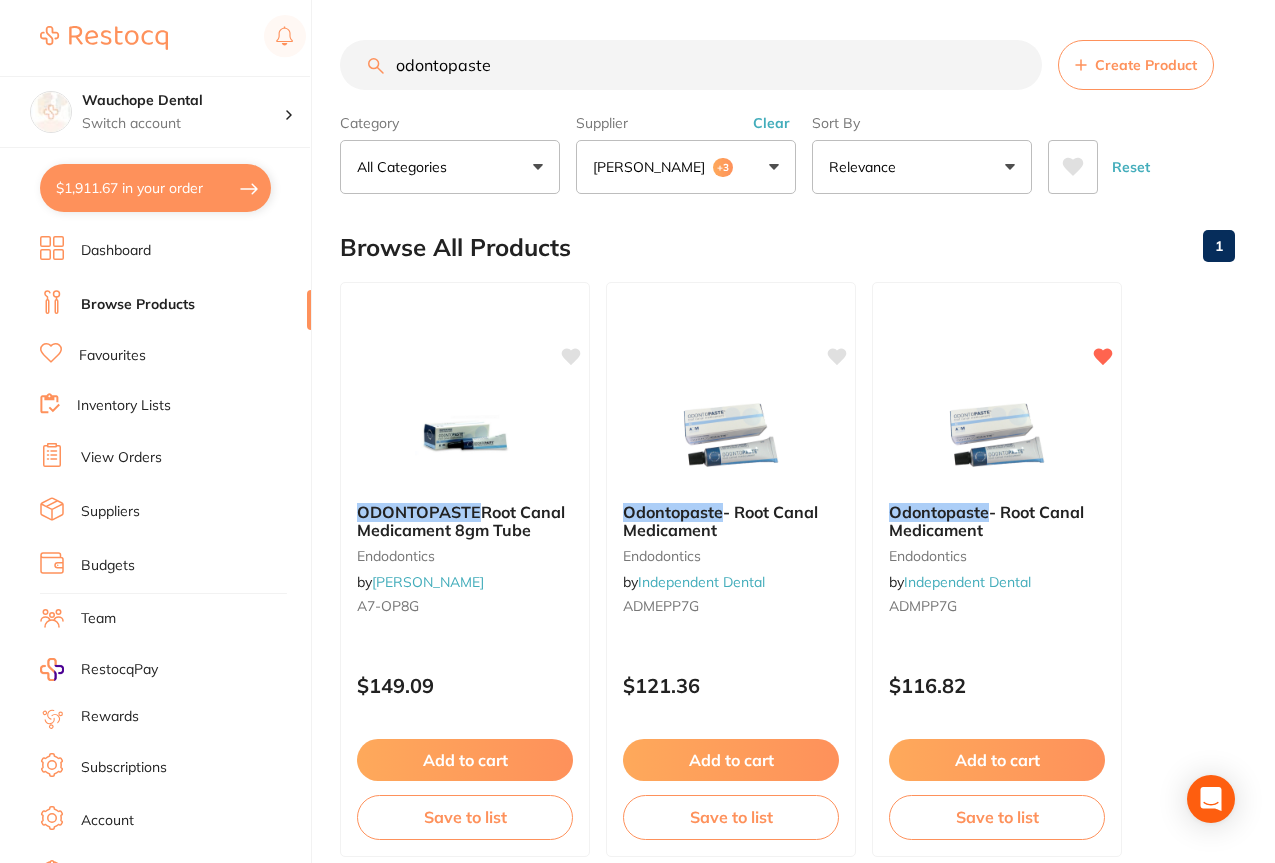 click on "odontopaste" at bounding box center [691, 65] 